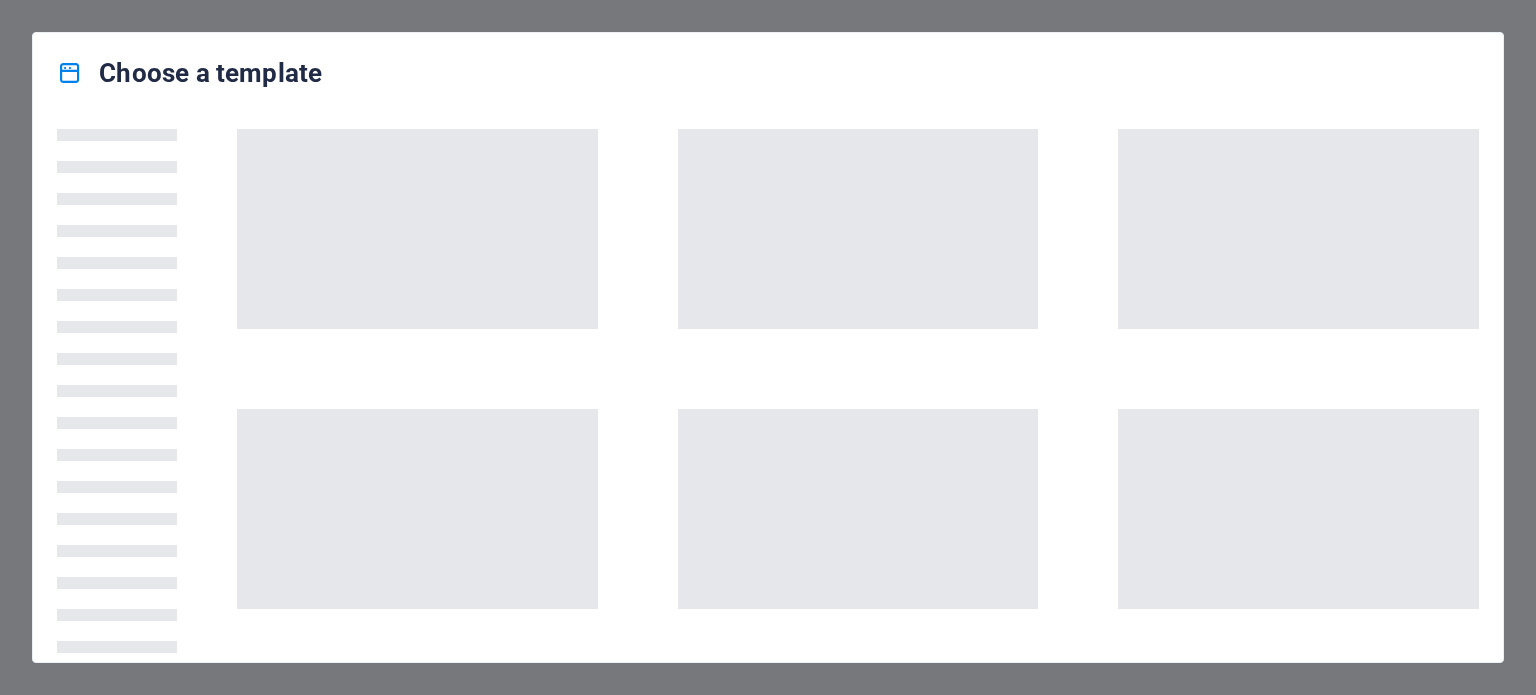 scroll, scrollTop: 0, scrollLeft: 0, axis: both 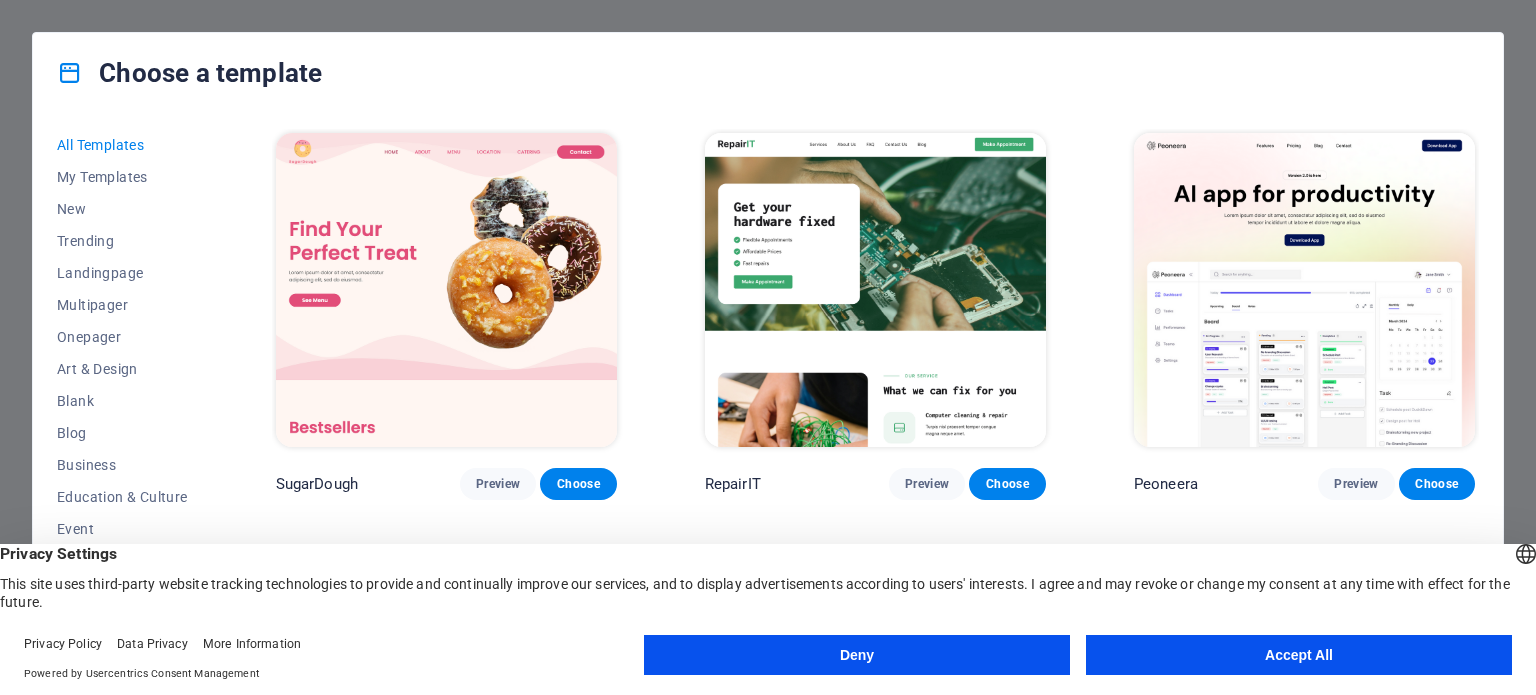 click on "Accept All" at bounding box center [1299, 655] 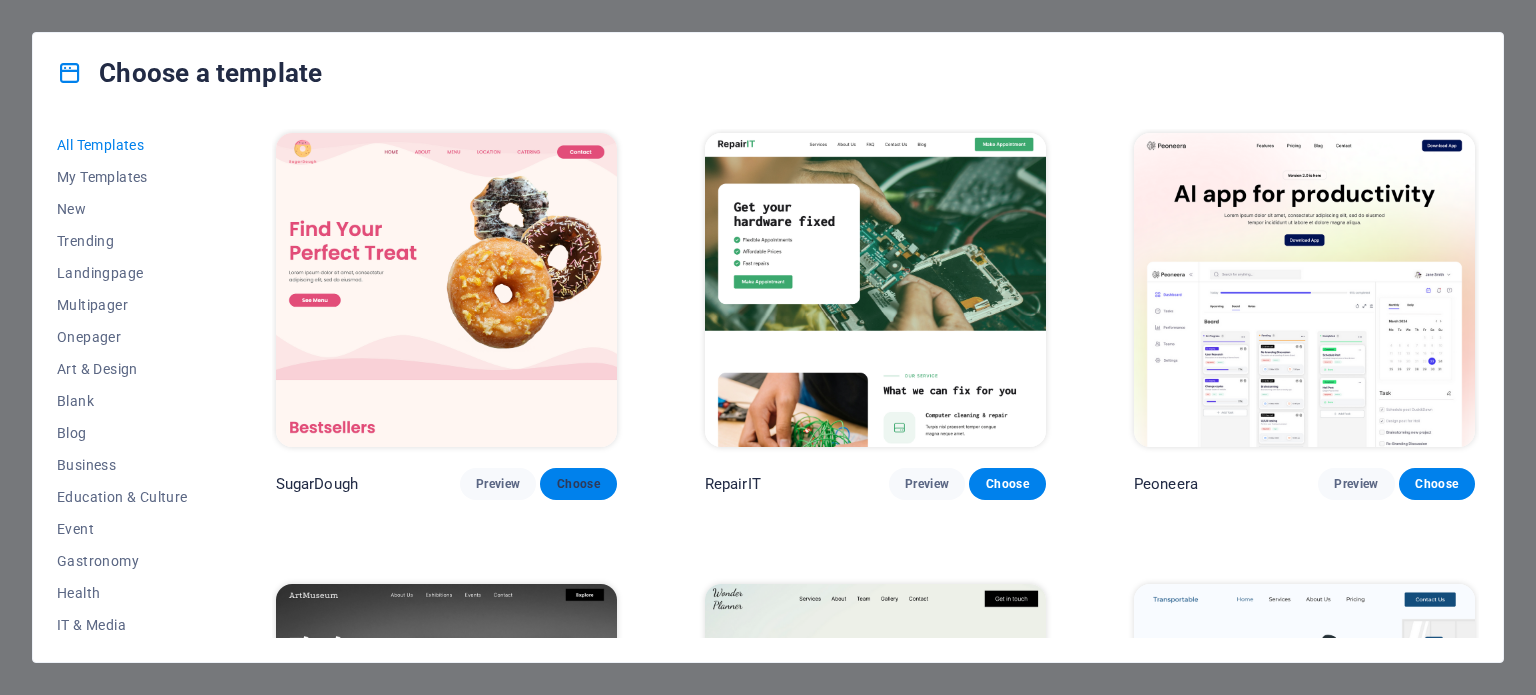 click on "Choose" at bounding box center [578, 484] 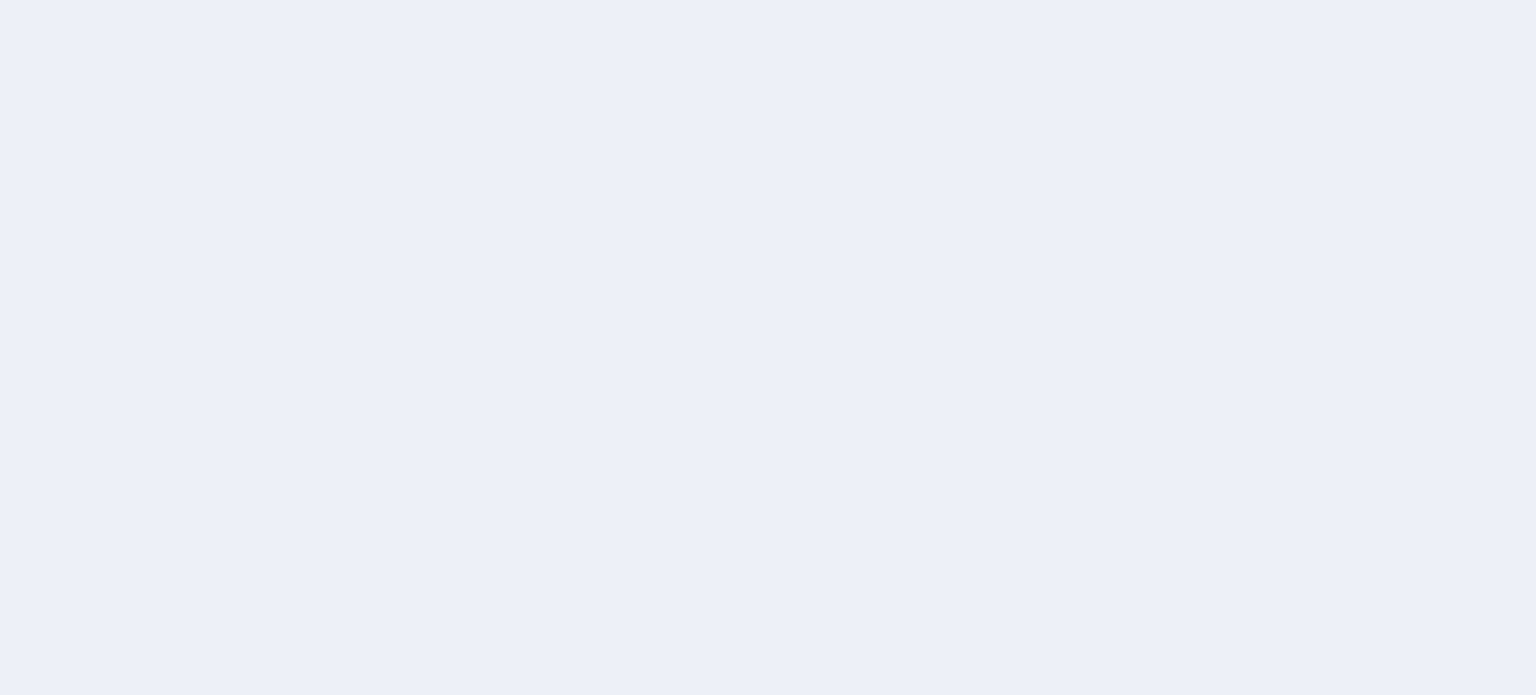 scroll, scrollTop: 0, scrollLeft: 0, axis: both 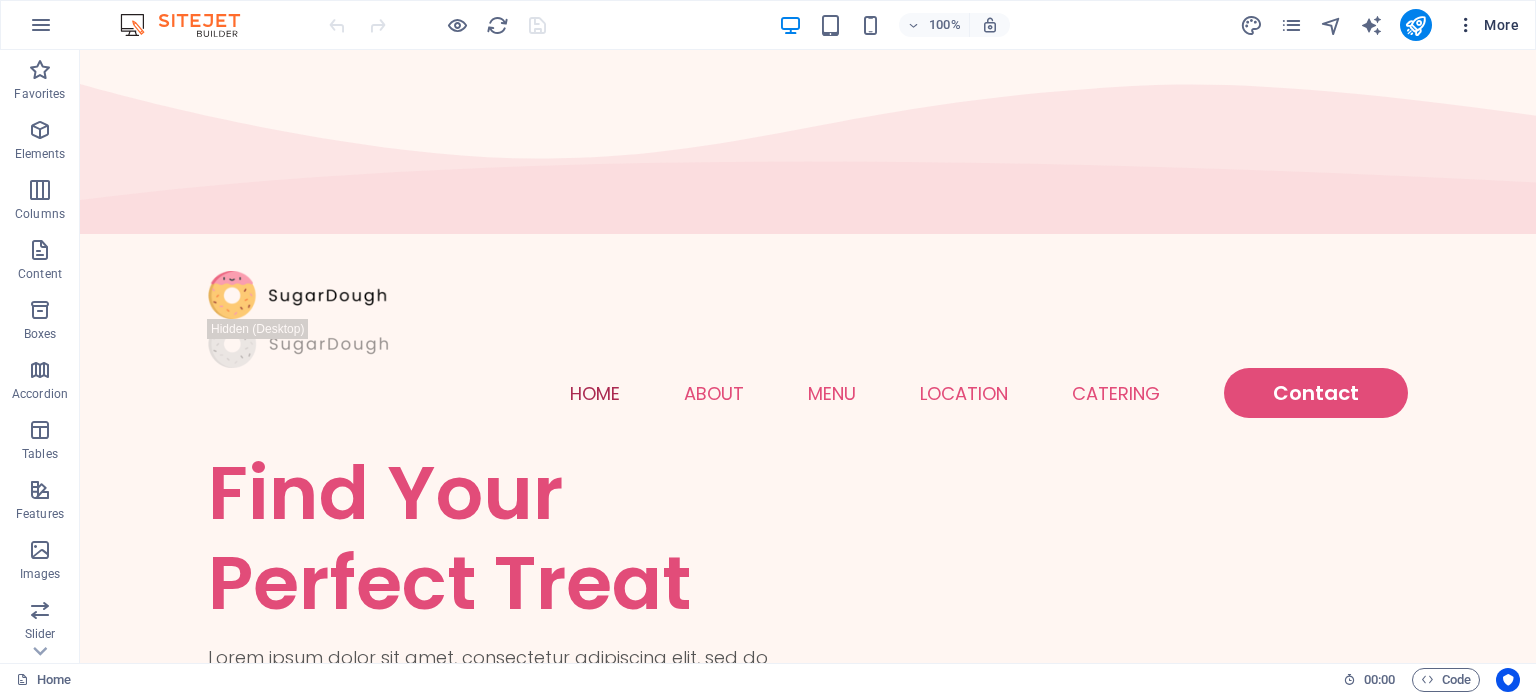click at bounding box center (1466, 25) 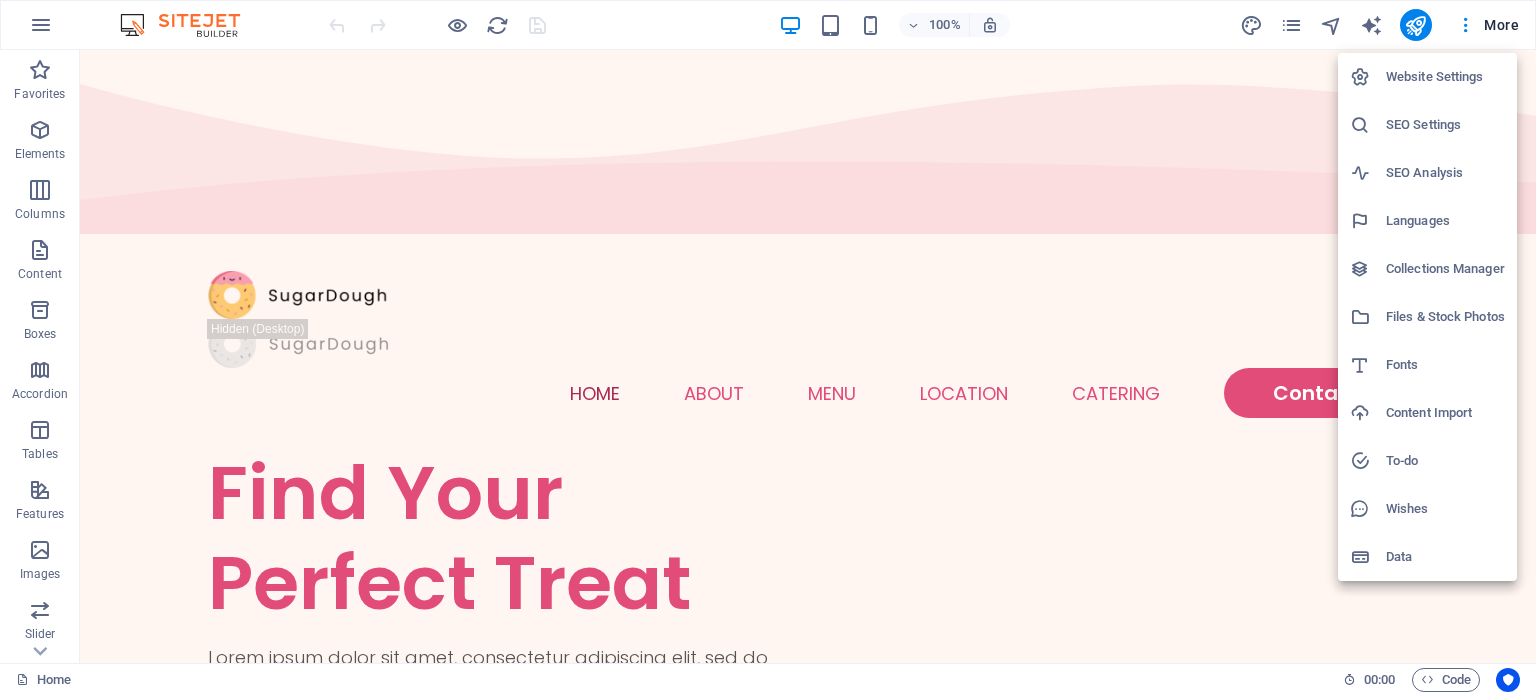 click on "Languages" at bounding box center (1445, 221) 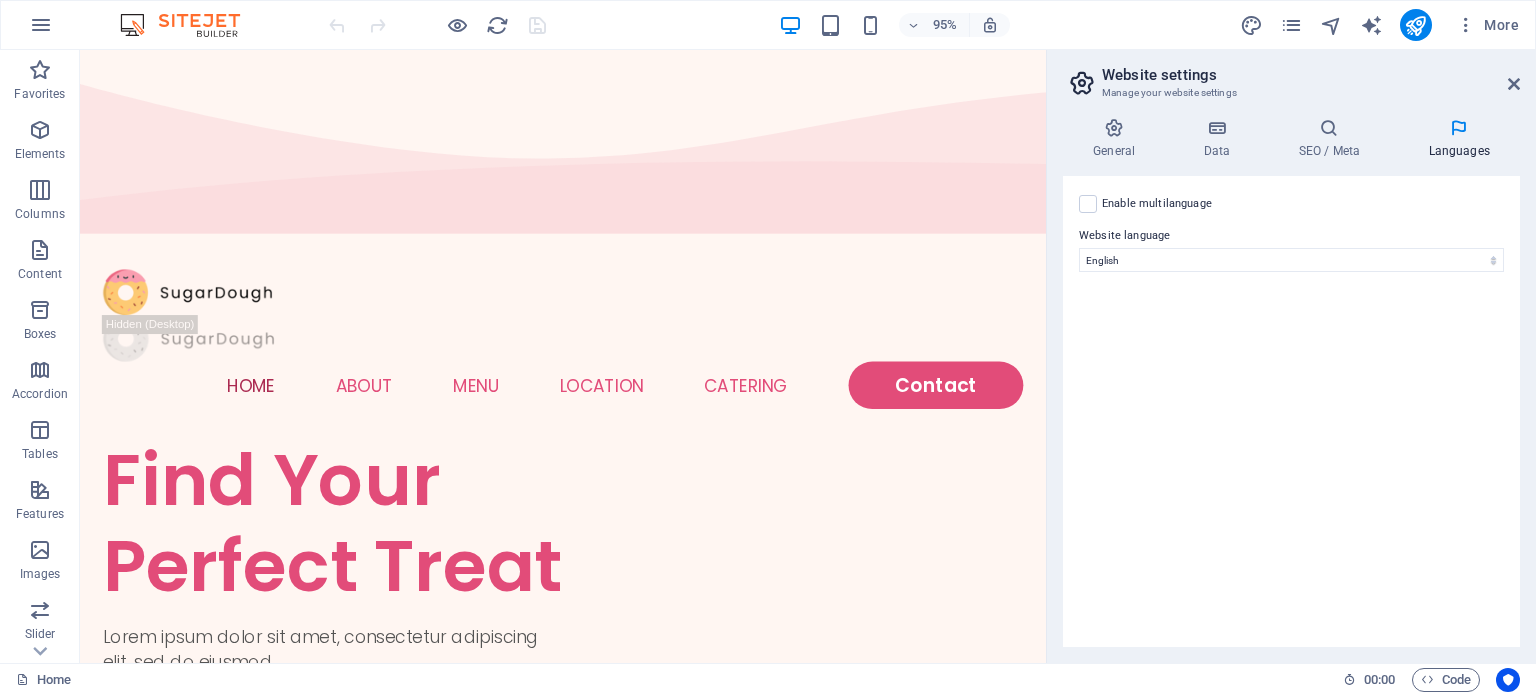click on "Languages" at bounding box center [1459, 139] 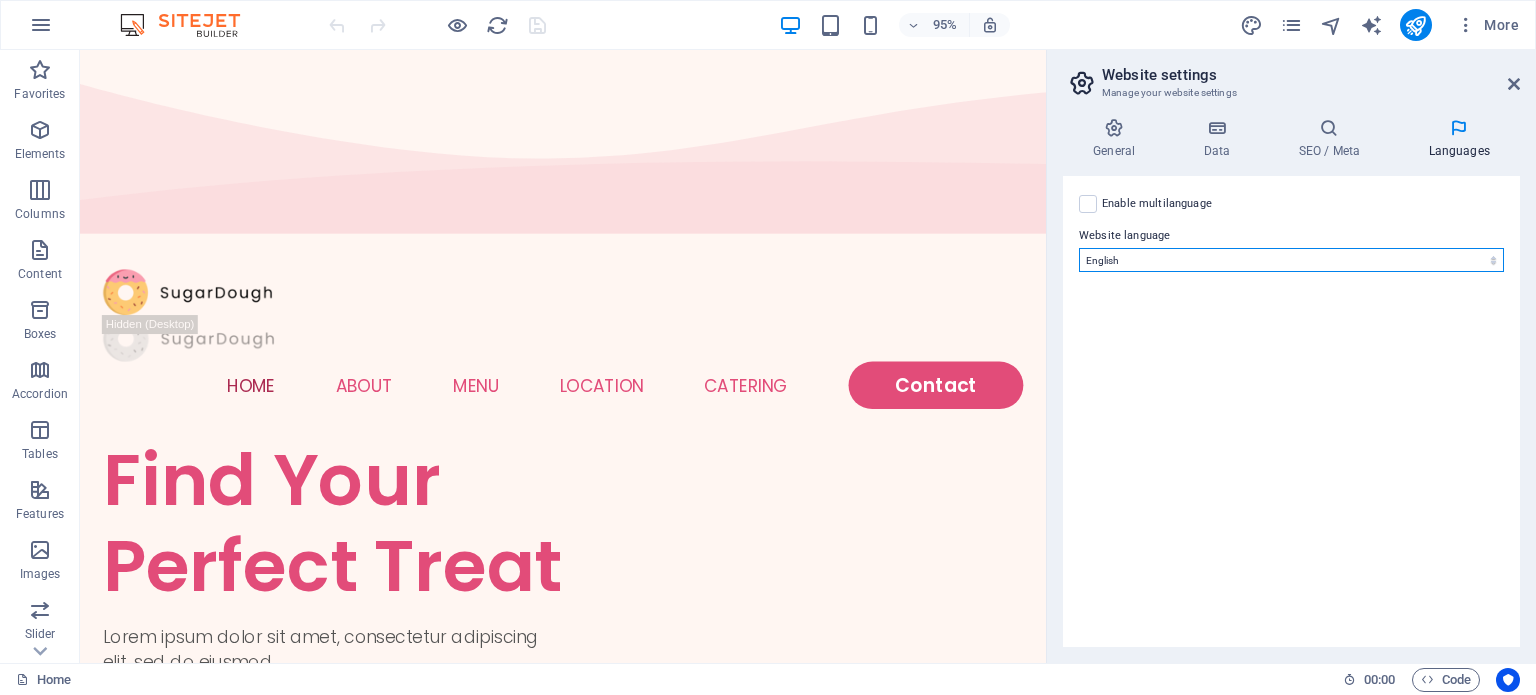 click on "Abkhazian Afar Afrikaans Akan Albanian Amharic Arabic Aragonese Armenian Assamese Avaric Avestan Aymara Azerbaijani Bambara Bashkir Basque Belarusian Bengali Bihari languages Bislama Bokmål Bosnian Breton Bulgarian Burmese Catalan Central Khmer Chamorro Chechen Chinese Church Slavic Chuvash Cornish Corsican Cree Croatian Czech Danish Dutch Dzongkha English Esperanto Estonian Ewe Faroese Farsi (Persian) Fijian Finnish French Fulah Gaelic Galician Ganda Georgian German Greek Greenlandic Guaraní Gujarati Haitian Creole Hausa Hebrew Herero Hindi Hiri Motu Hungarian Icelandic Ido Igbo Indonesian Interlingua Interlingue Inuktitut Inupiaq Irish Italian Japanese Javanese Kannada Kanuri Kashmiri Kazakh Kikuyu Kinyarwanda Komi Kongo Korean Kurdish Kwanyama Kyrgyz Lao Latin Latvian Limburgish Lingala Lithuanian Luba-Katanga Luxembourgish Macedonian Malagasy Malay Malayalam Maldivian Maltese Manx Maori Marathi Marshallese Mongolian Nauru Navajo Ndonga Nepali North Ndebele Northern Sami Norwegian Norwegian Nynorsk Nuosu" at bounding box center [1291, 260] 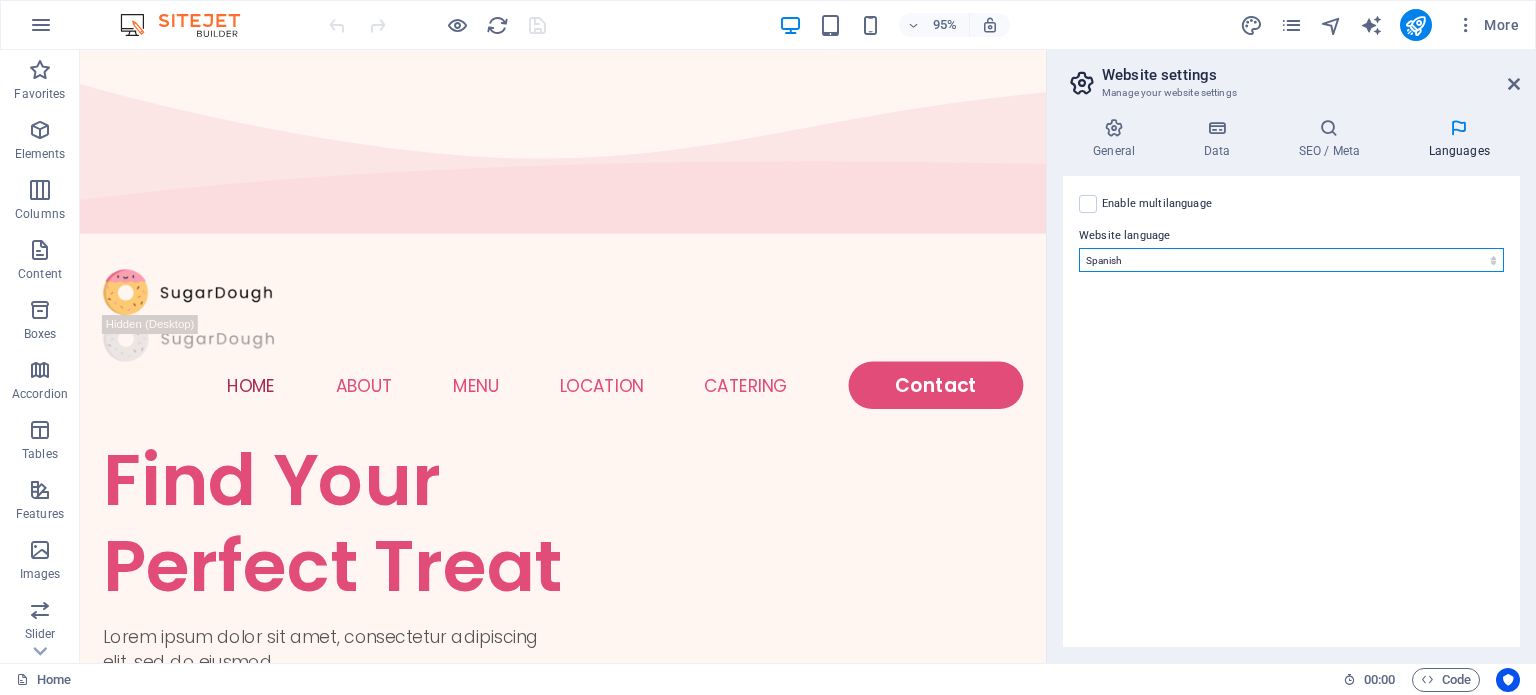 click on "Abkhazian Afar Afrikaans Akan Albanian Amharic Arabic Aragonese Armenian Assamese Avaric Avestan Aymara Azerbaijani Bambara Bashkir Basque Belarusian Bengali Bihari languages Bislama Bokmål Bosnian Breton Bulgarian Burmese Catalan Central Khmer Chamorro Chechen Chinese Church Slavic Chuvash Cornish Corsican Cree Croatian Czech Danish Dutch Dzongkha English Esperanto Estonian Ewe Faroese Farsi (Persian) Fijian Finnish French Fulah Gaelic Galician Ganda Georgian German Greek Greenlandic Guaraní Gujarati Haitian Creole Hausa Hebrew Herero Hindi Hiri Motu Hungarian Icelandic Ido Igbo Indonesian Interlingua Interlingue Inuktitut Inupiaq Irish Italian Japanese Javanese Kannada Kanuri Kashmiri Kazakh Kikuyu Kinyarwanda Komi Kongo Korean Kurdish Kwanyama Kyrgyz Lao Latin Latvian Limburgish Lingala Lithuanian Luba-Katanga Luxembourgish Macedonian Malagasy Malay Malayalam Maldivian Maltese Manx Maori Marathi Marshallese Mongolian Nauru Navajo Ndonga Nepali North Ndebele Northern Sami Norwegian Norwegian Nynorsk Nuosu" at bounding box center (1291, 260) 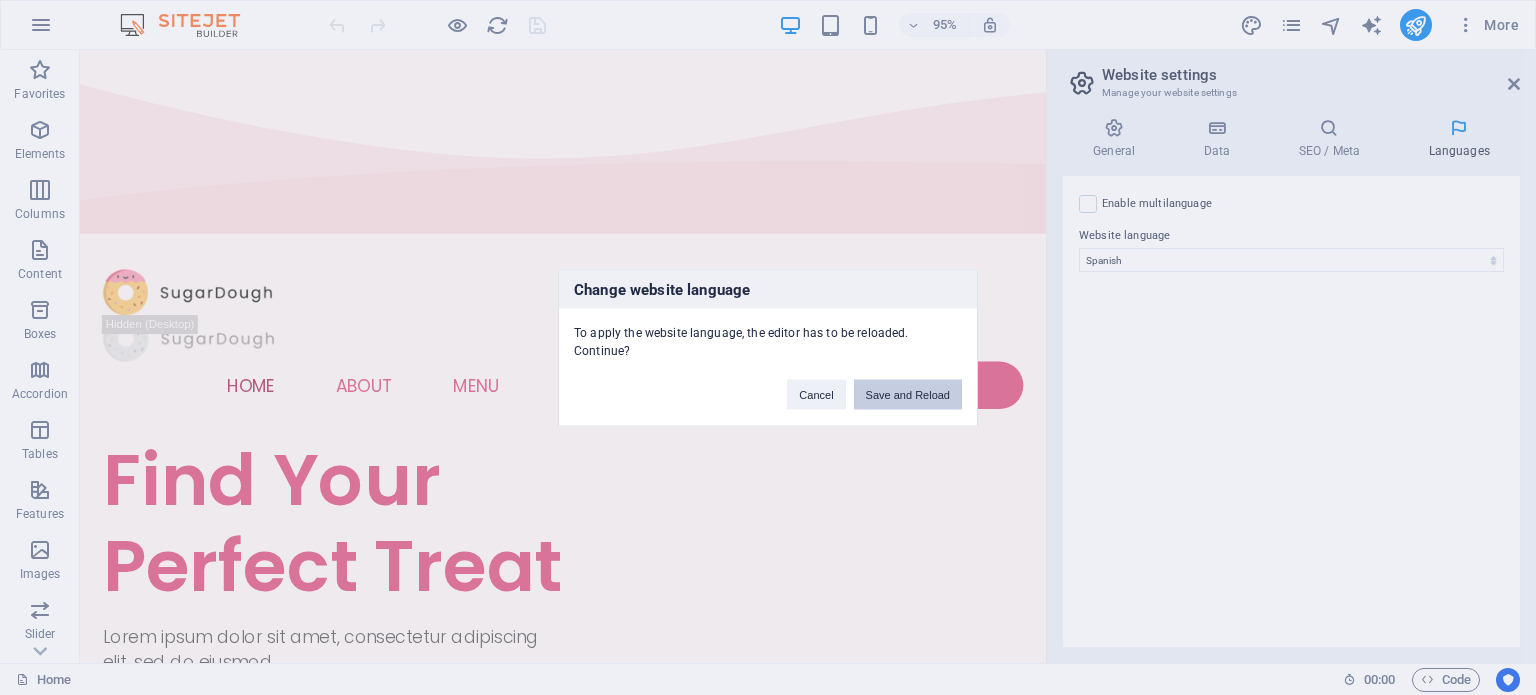 click on "Save and Reload" at bounding box center [908, 394] 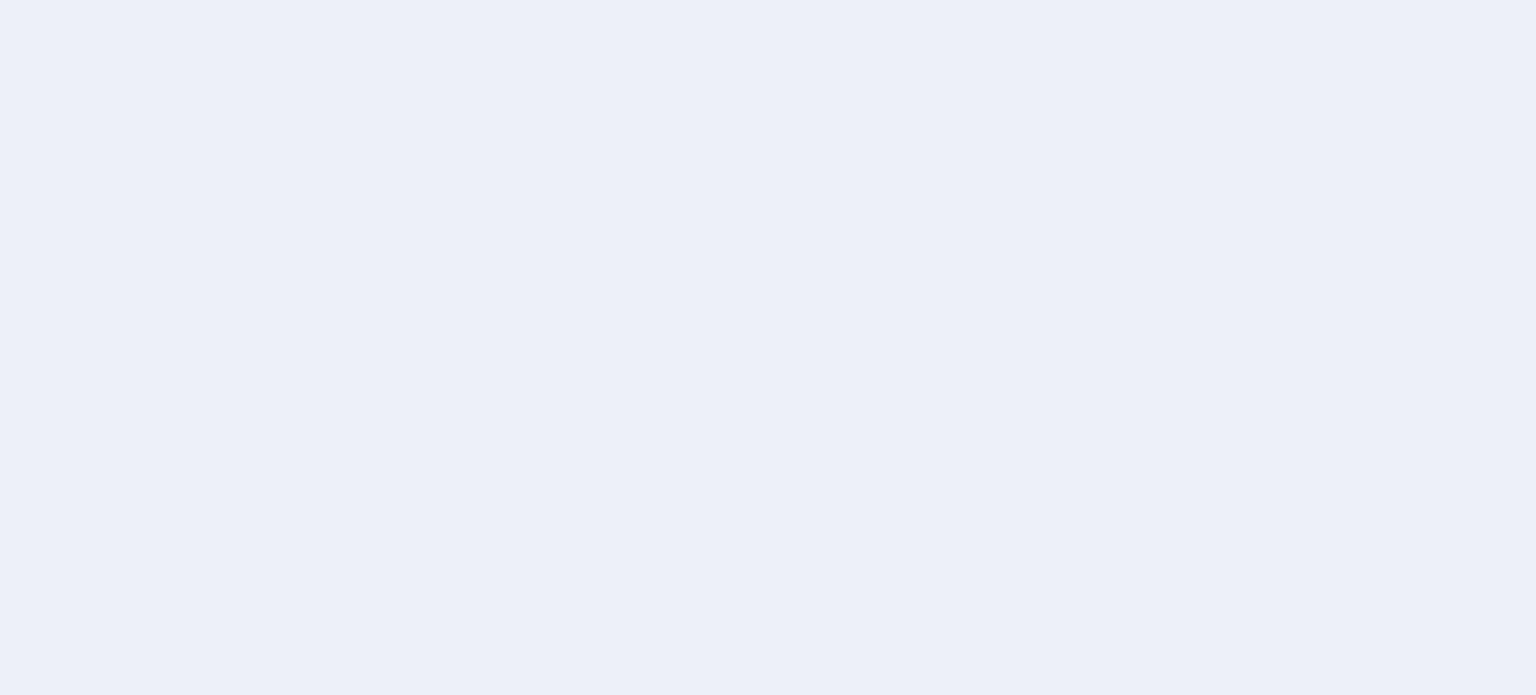 scroll, scrollTop: 0, scrollLeft: 0, axis: both 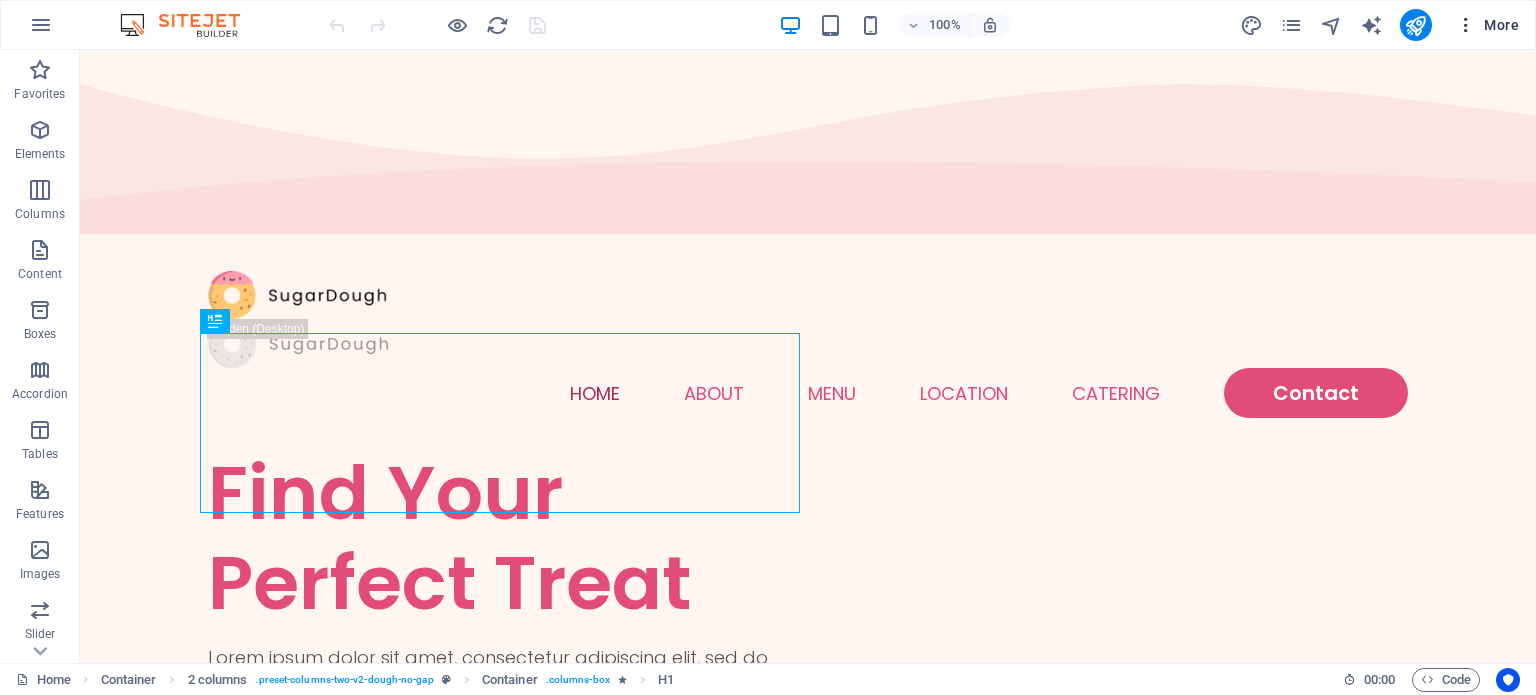click on "More" at bounding box center [1487, 25] 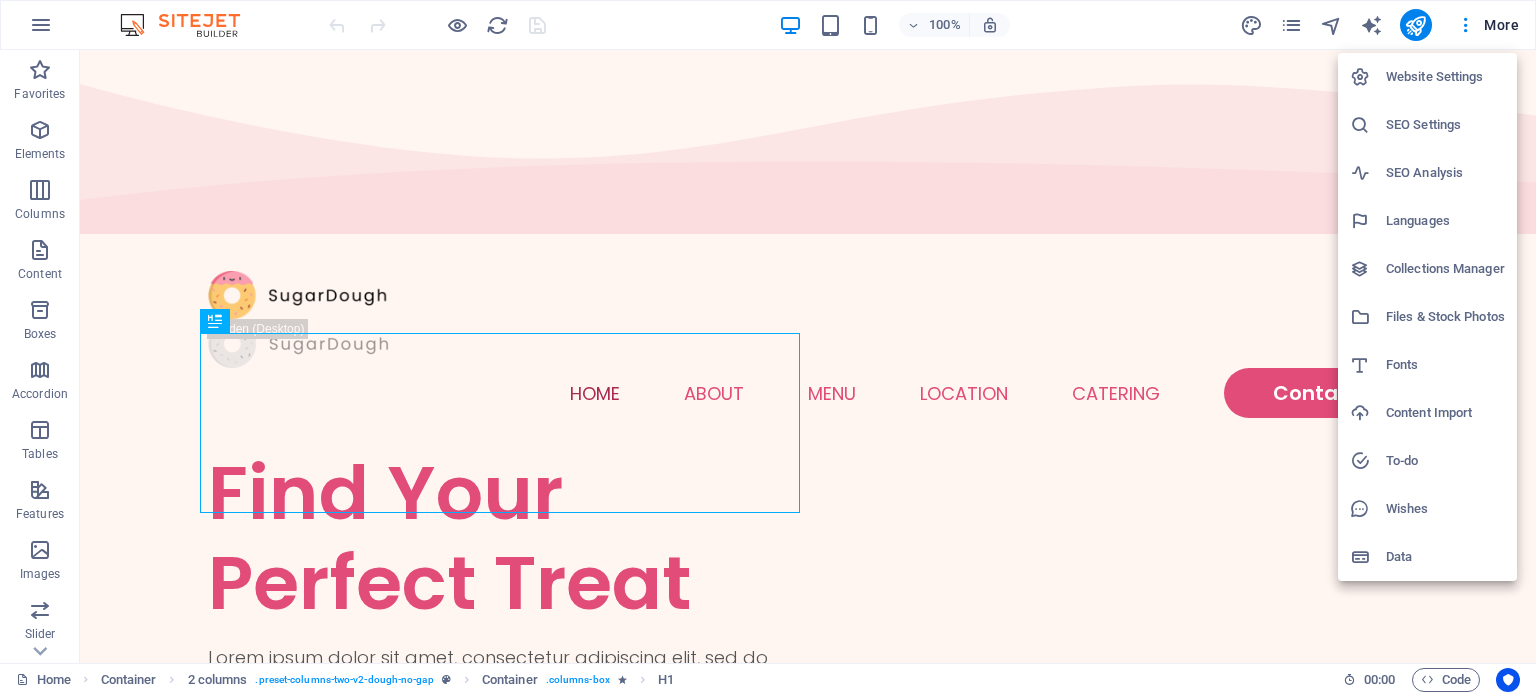 click on "Languages" at bounding box center (1445, 221) 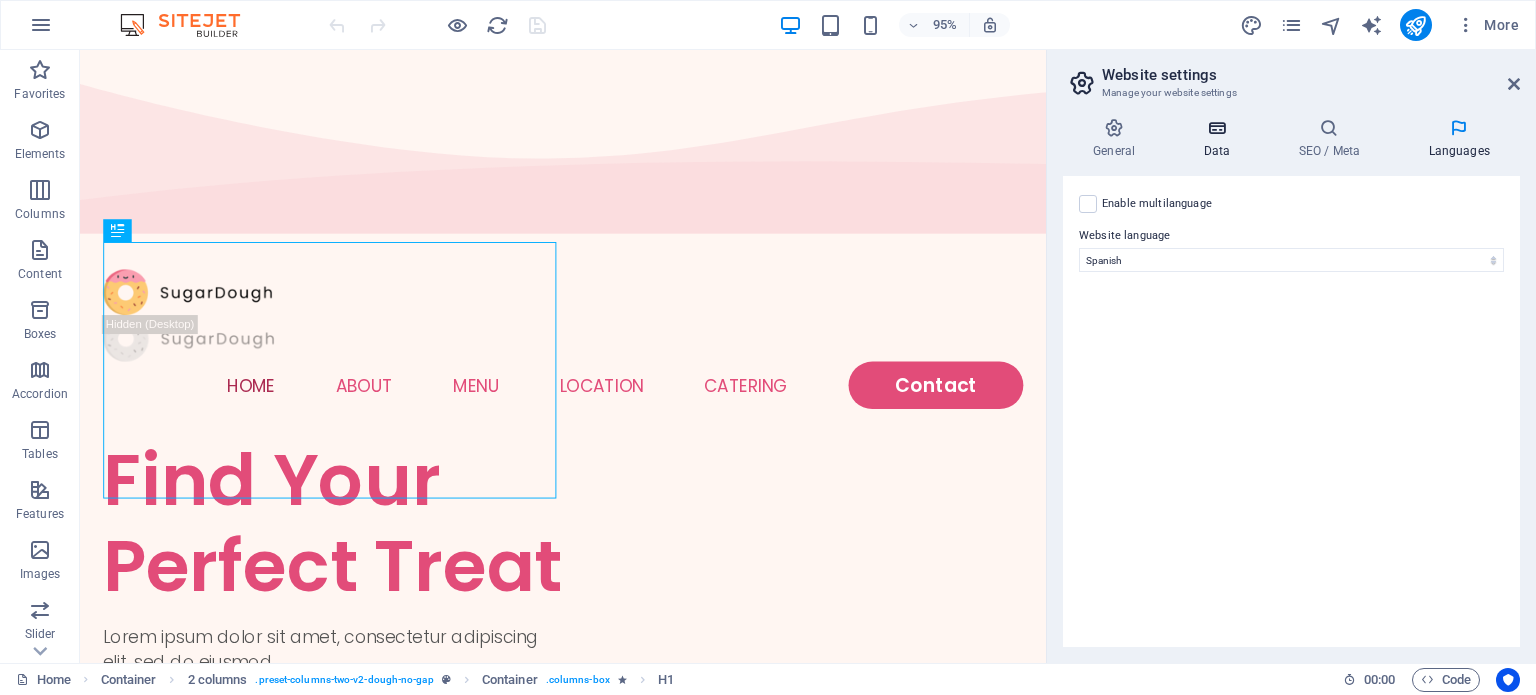click at bounding box center (1216, 128) 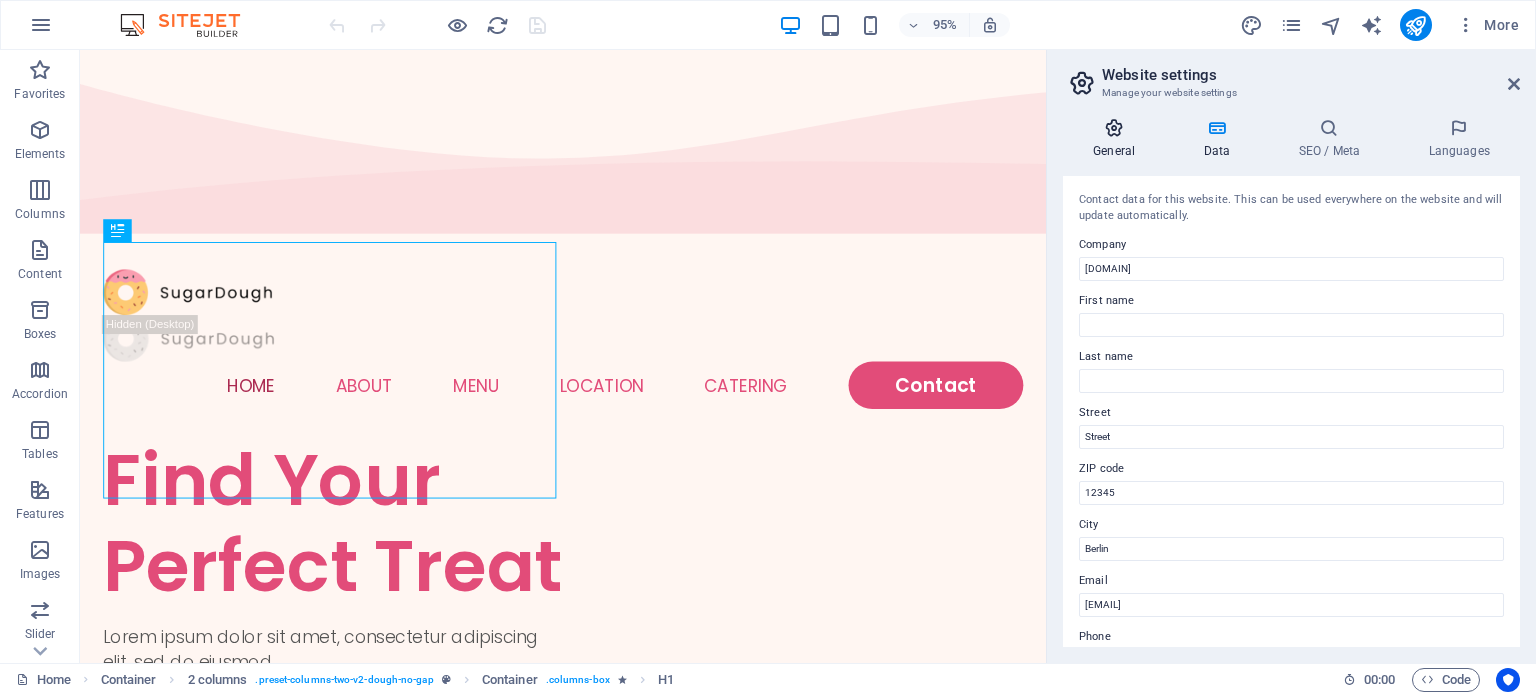 click at bounding box center [1114, 128] 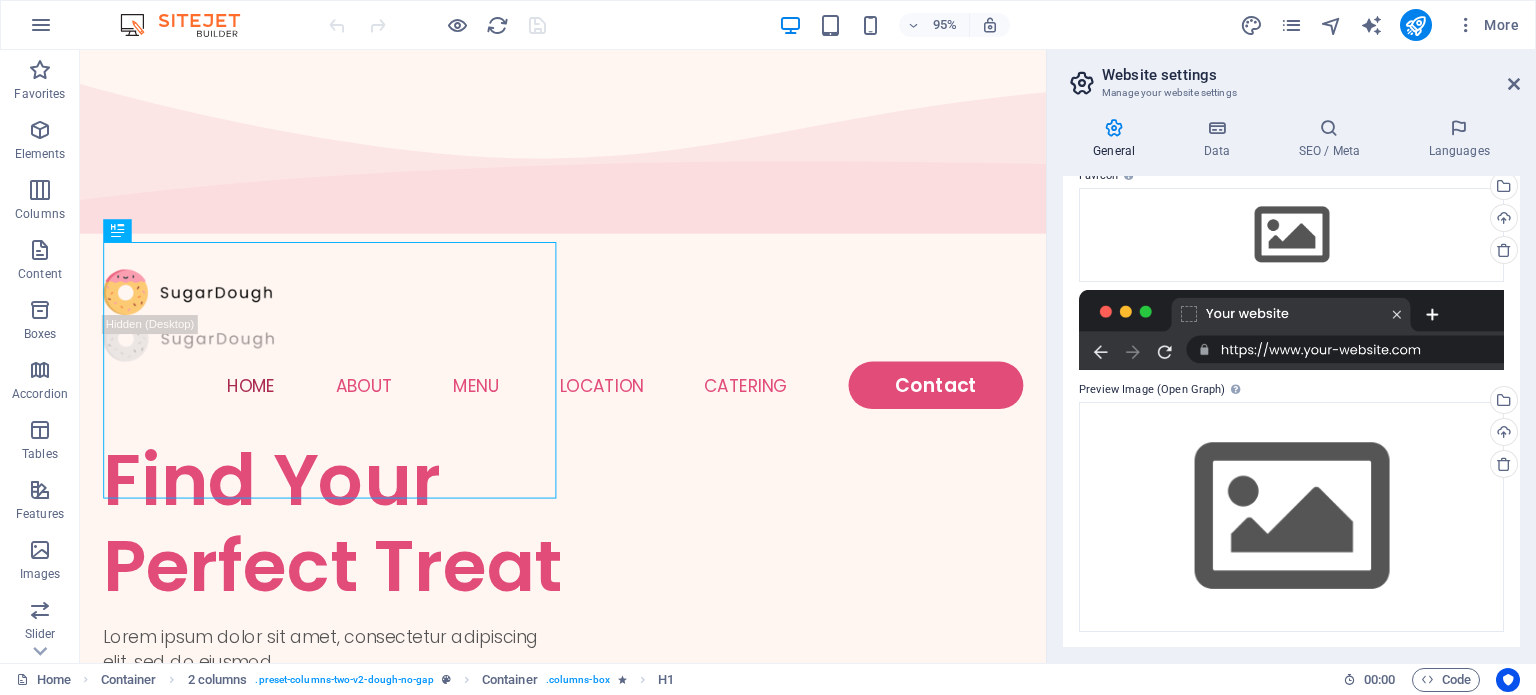 scroll, scrollTop: 0, scrollLeft: 0, axis: both 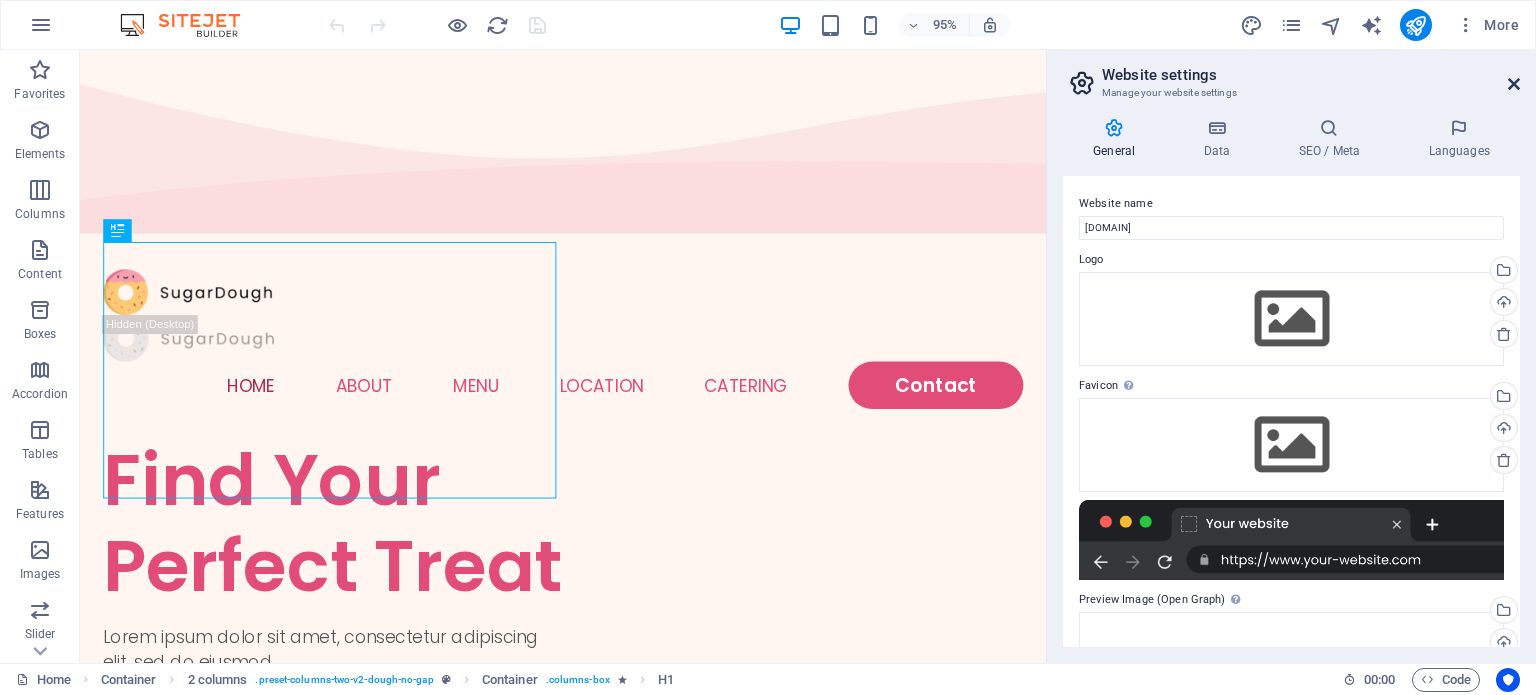 click at bounding box center (1514, 84) 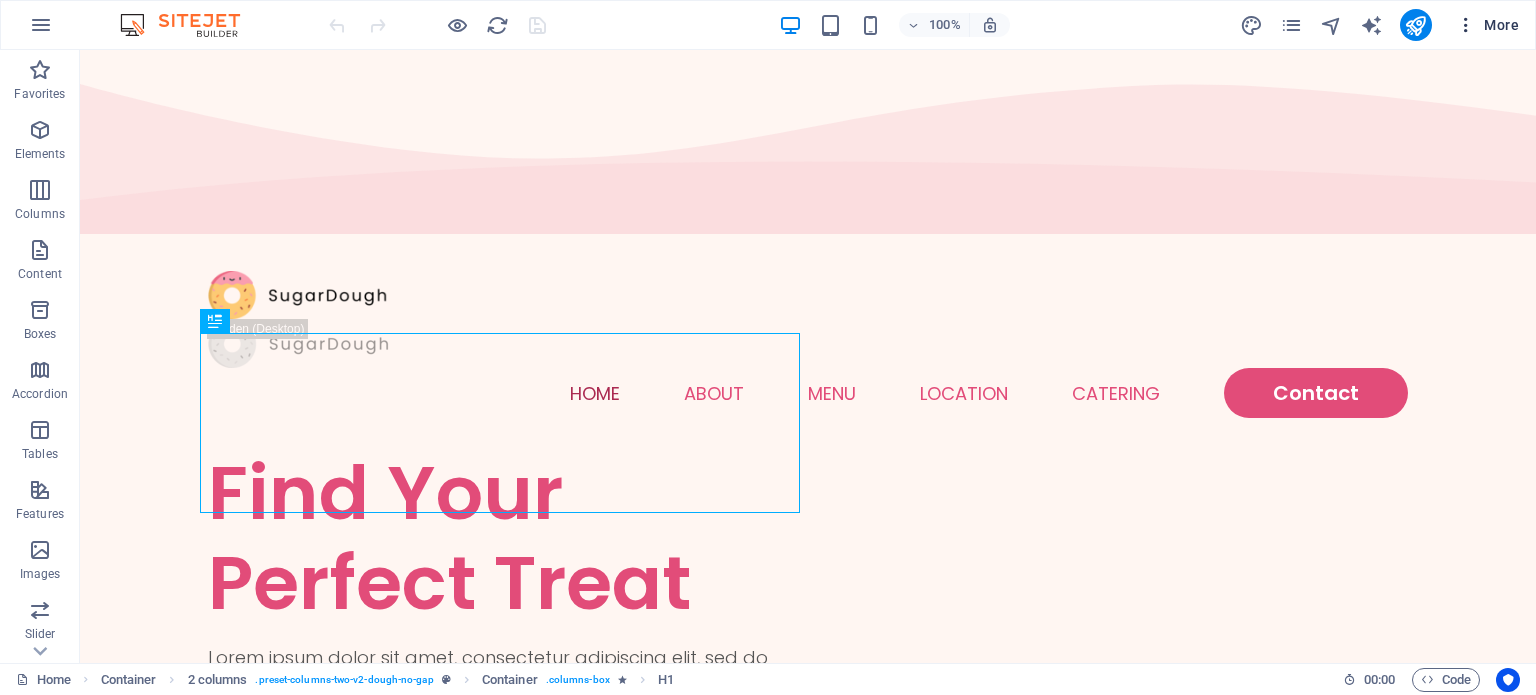 click at bounding box center [1466, 25] 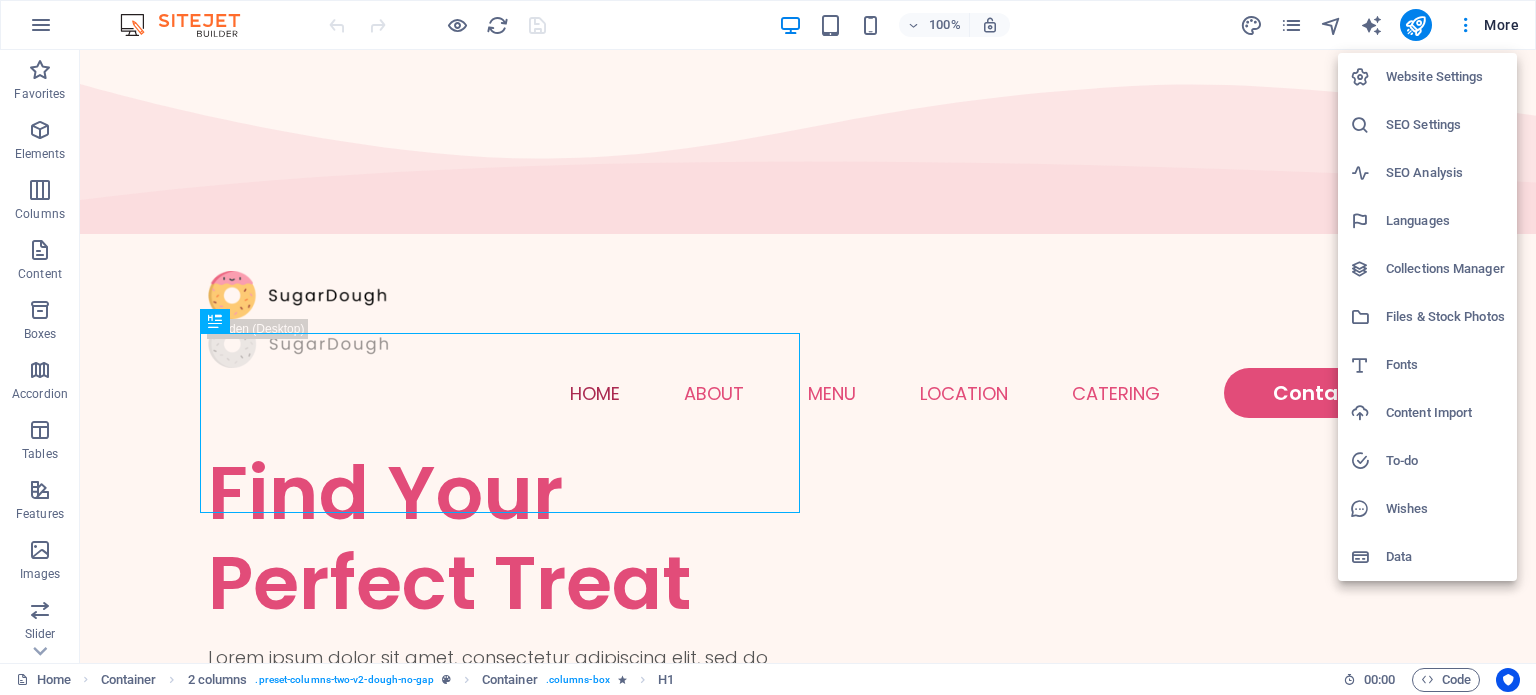 click at bounding box center (768, 347) 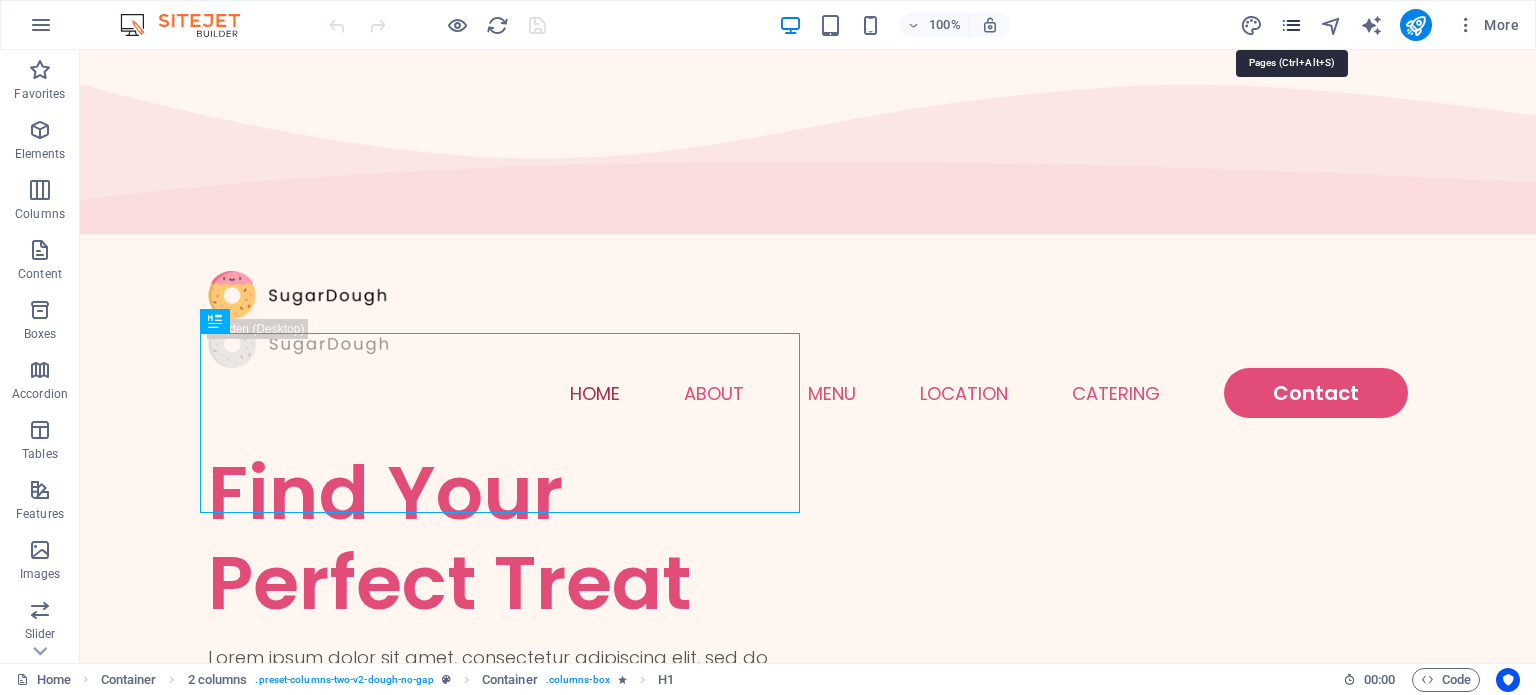 click at bounding box center [1291, 25] 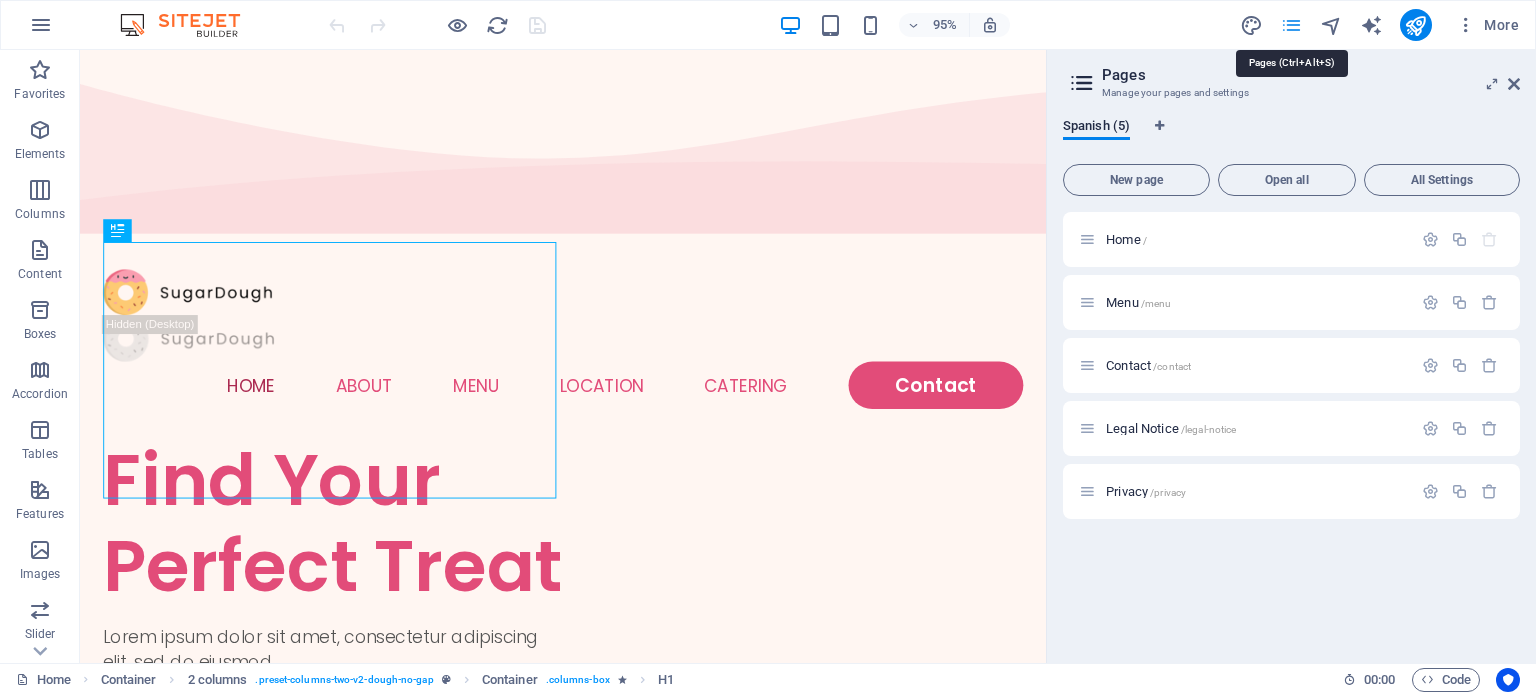 click at bounding box center (1291, 25) 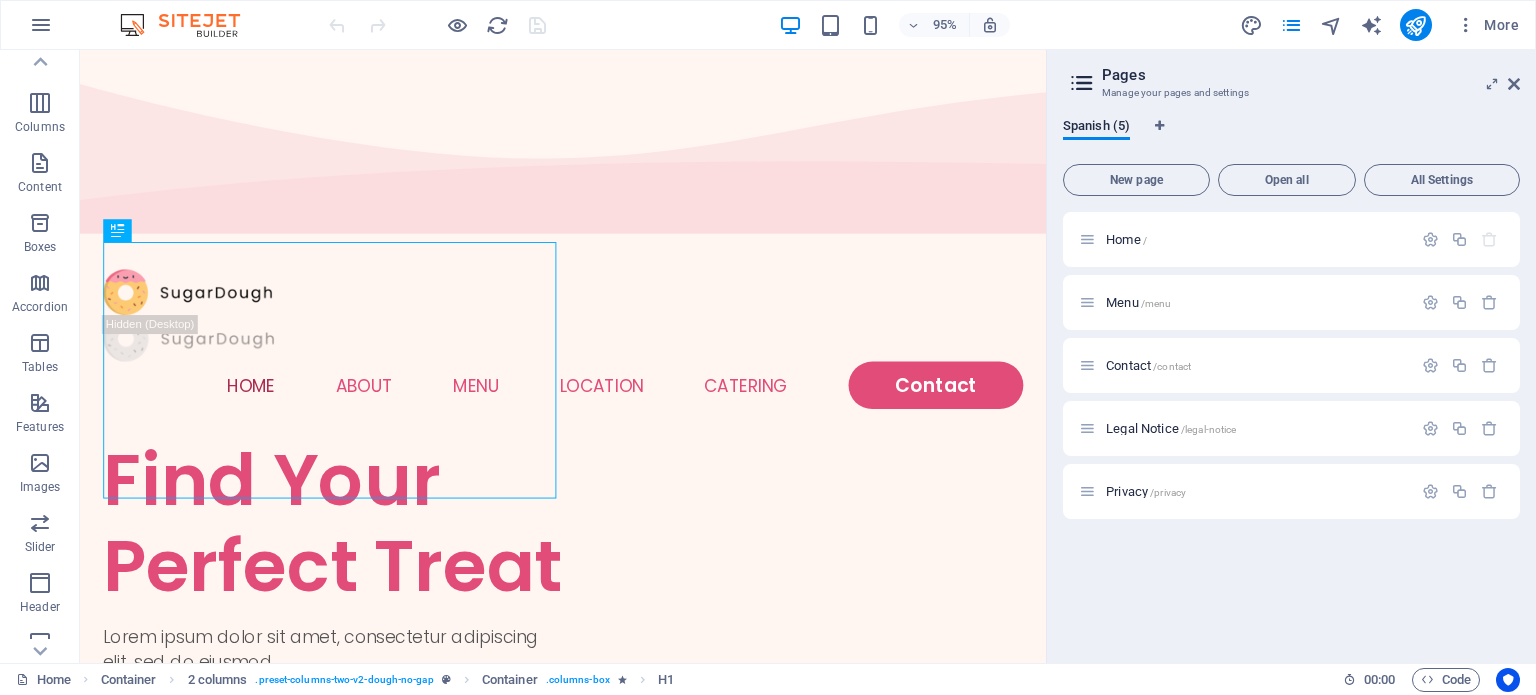scroll, scrollTop: 0, scrollLeft: 0, axis: both 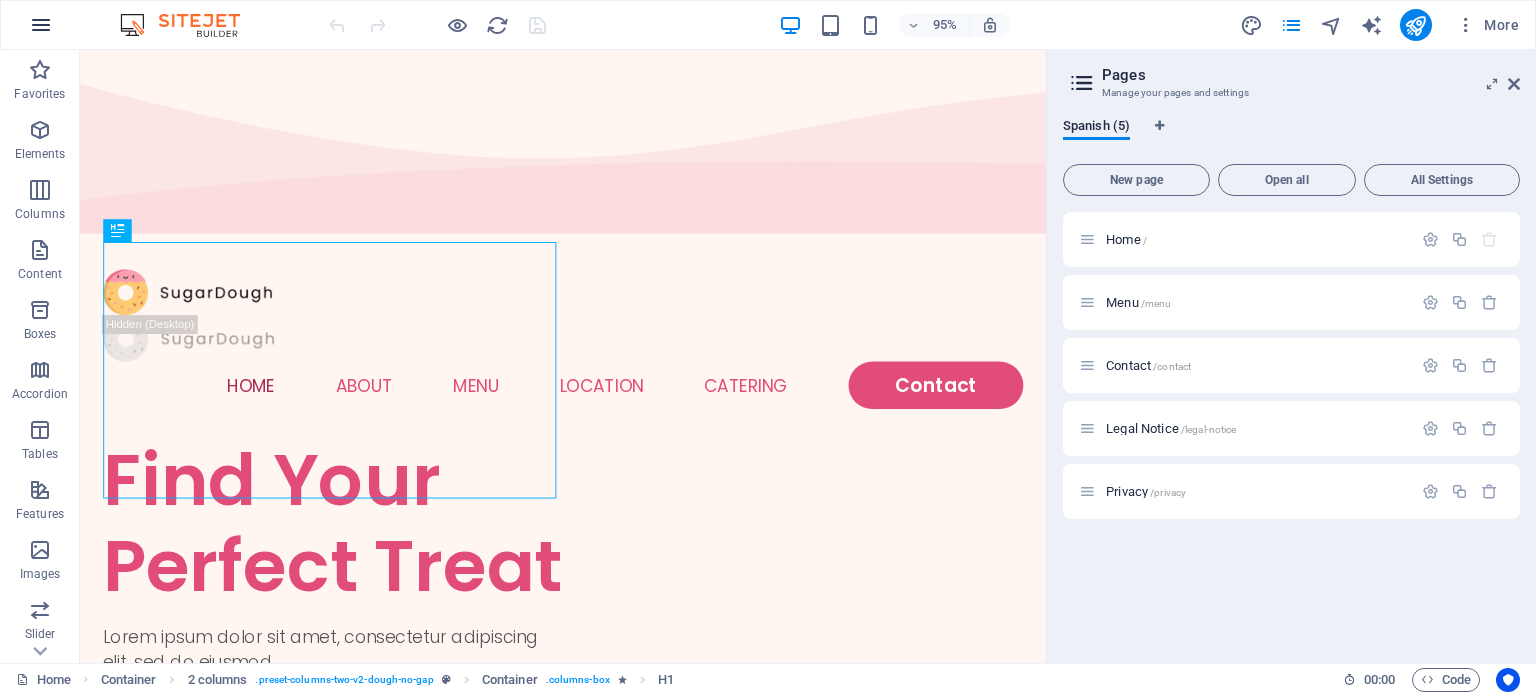 click at bounding box center [41, 25] 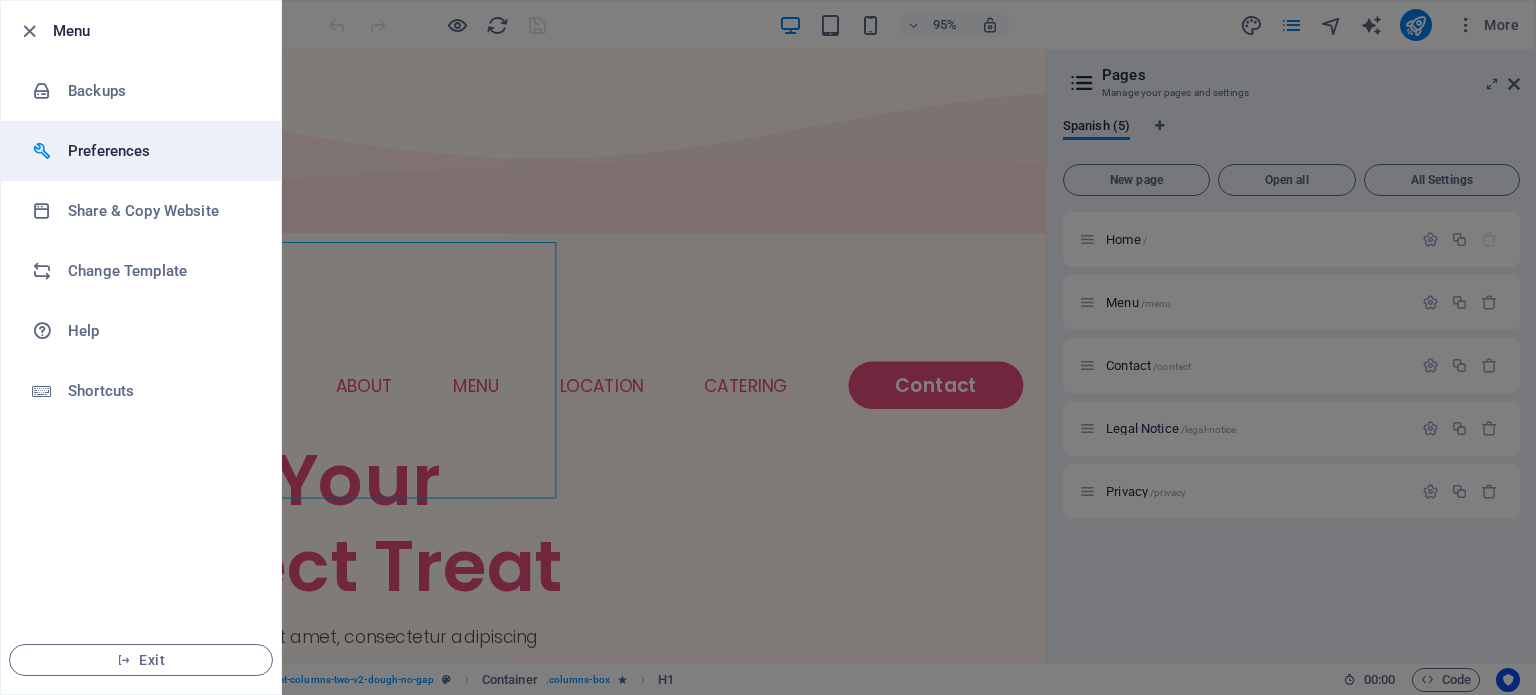 click on "Preferences" at bounding box center [160, 151] 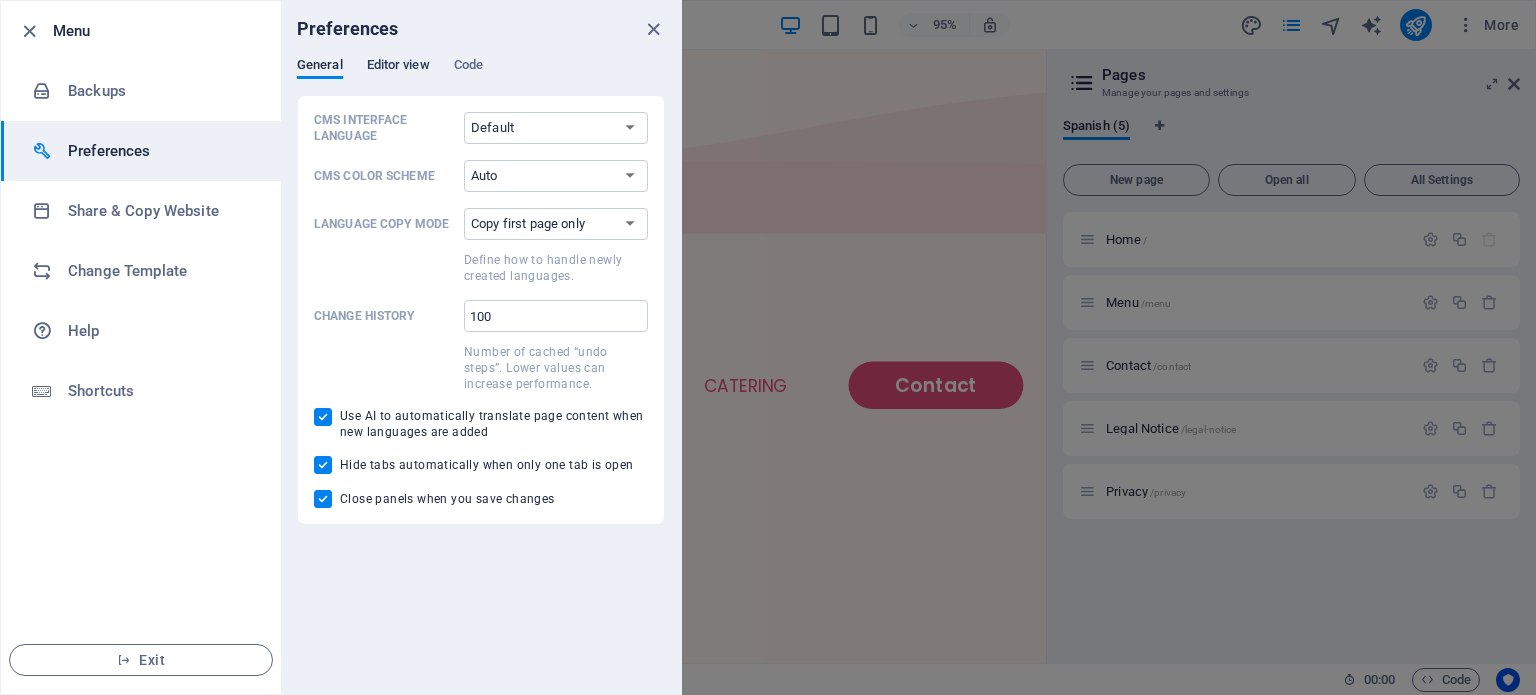 click on "Editor view" at bounding box center (398, 67) 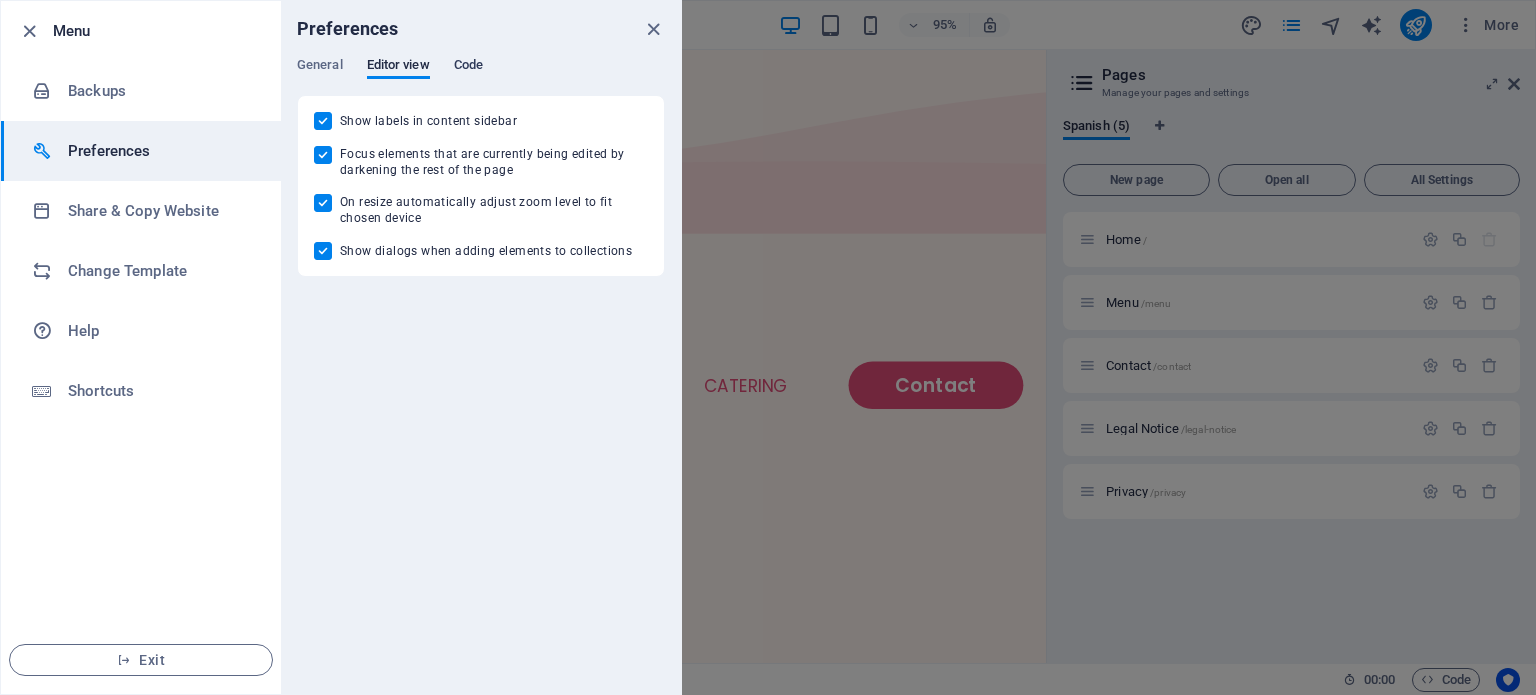 click on "Code" at bounding box center (468, 67) 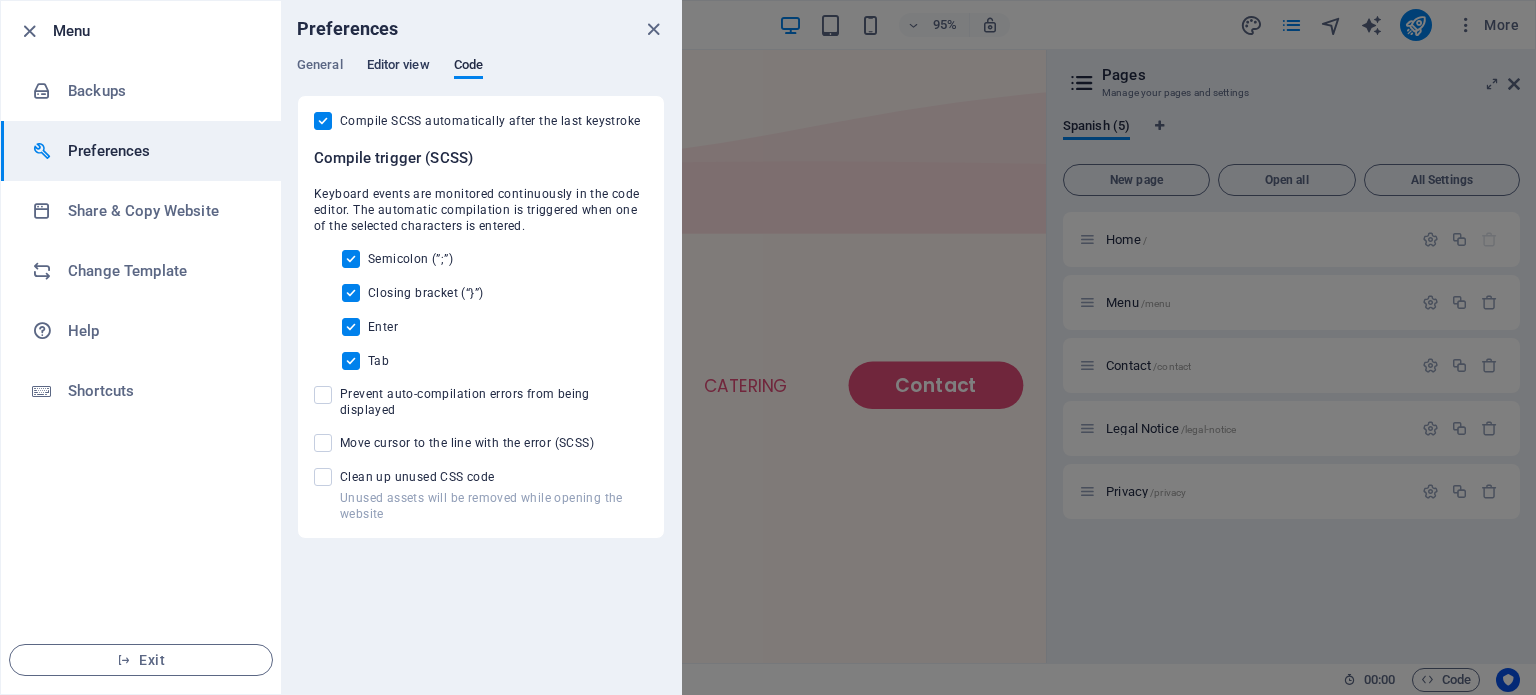 click on "Editor view" at bounding box center [398, 67] 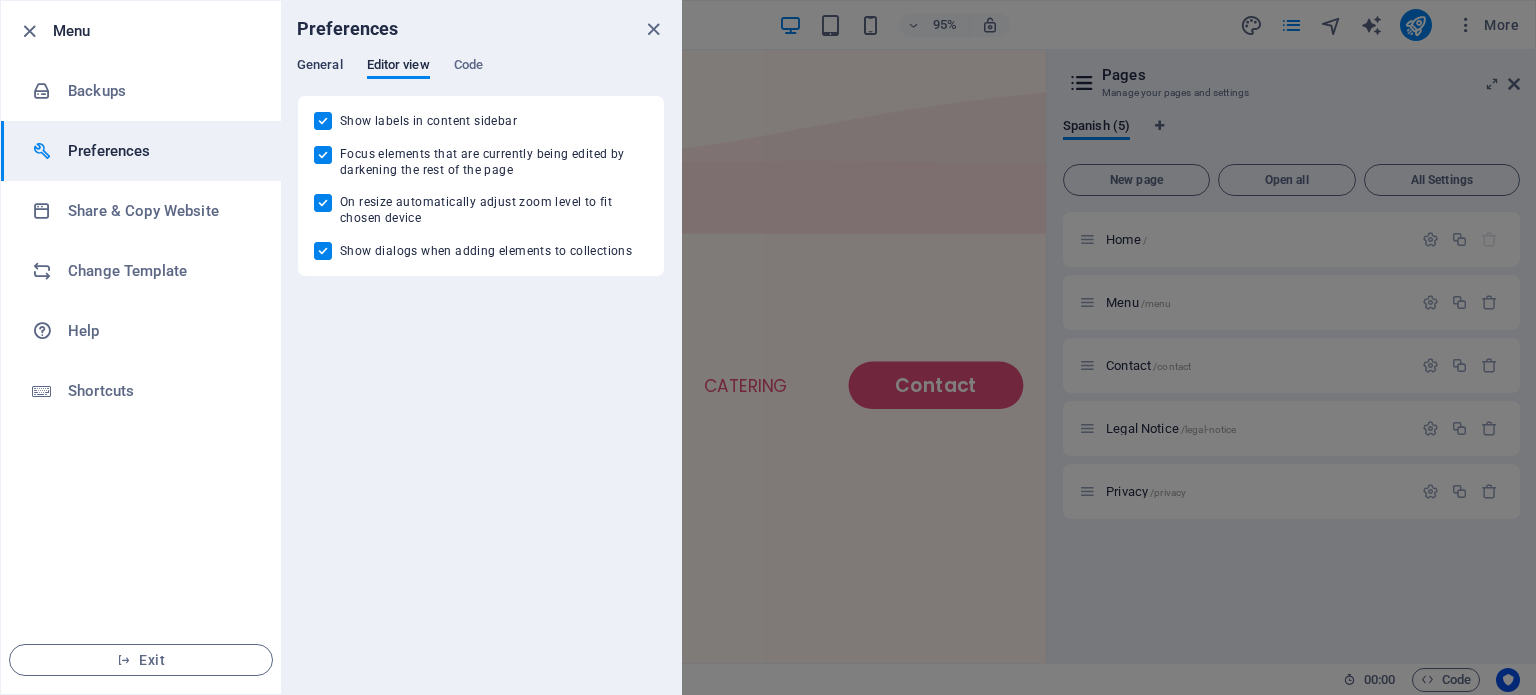 click on "General" at bounding box center (320, 67) 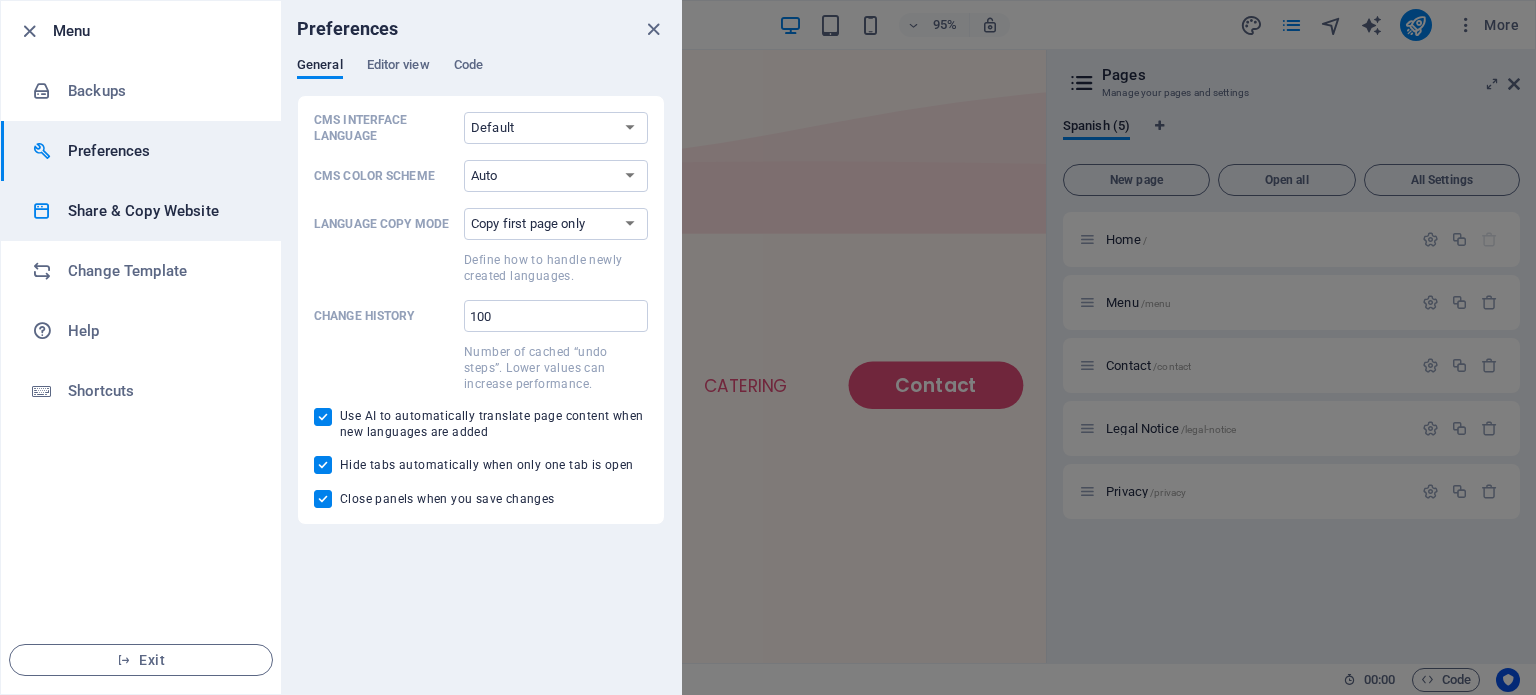click on "Share & Copy Website" at bounding box center (160, 211) 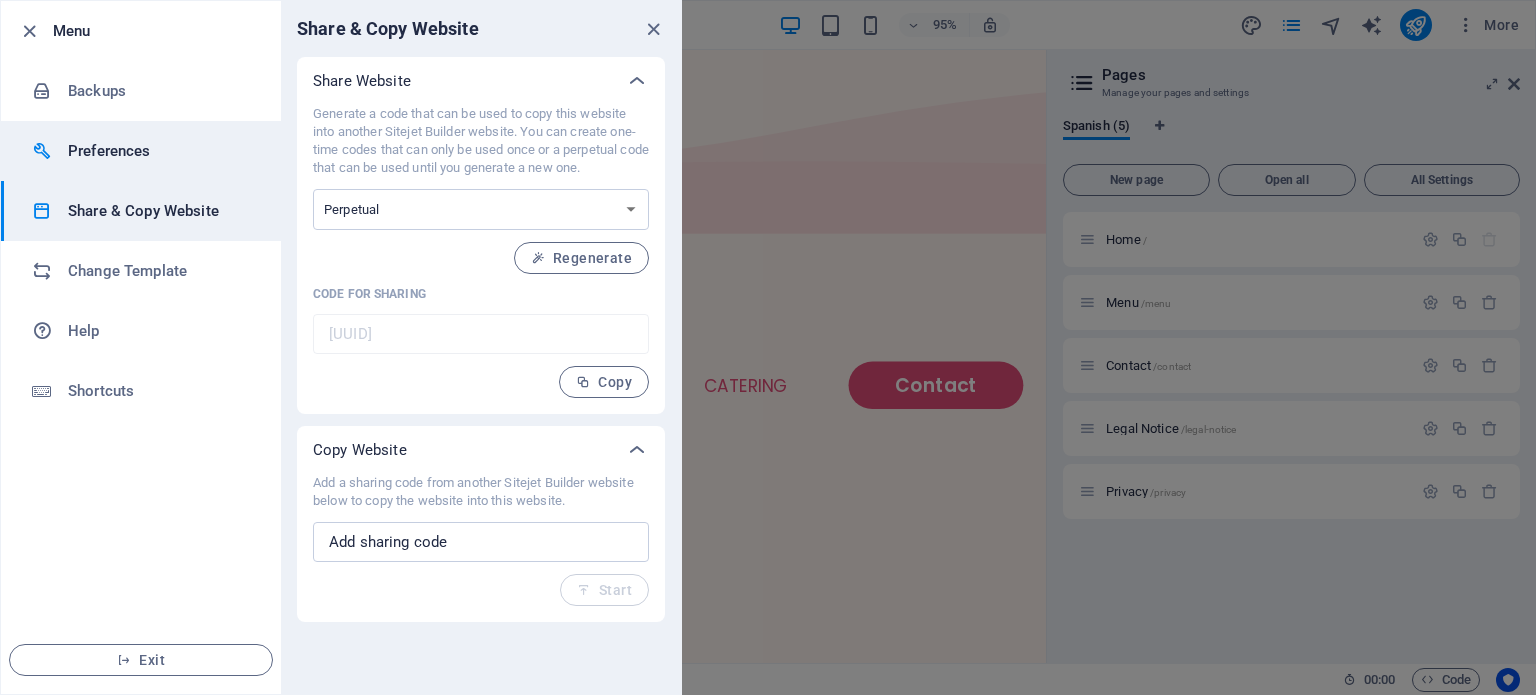 click on "Preferences" at bounding box center [141, 151] 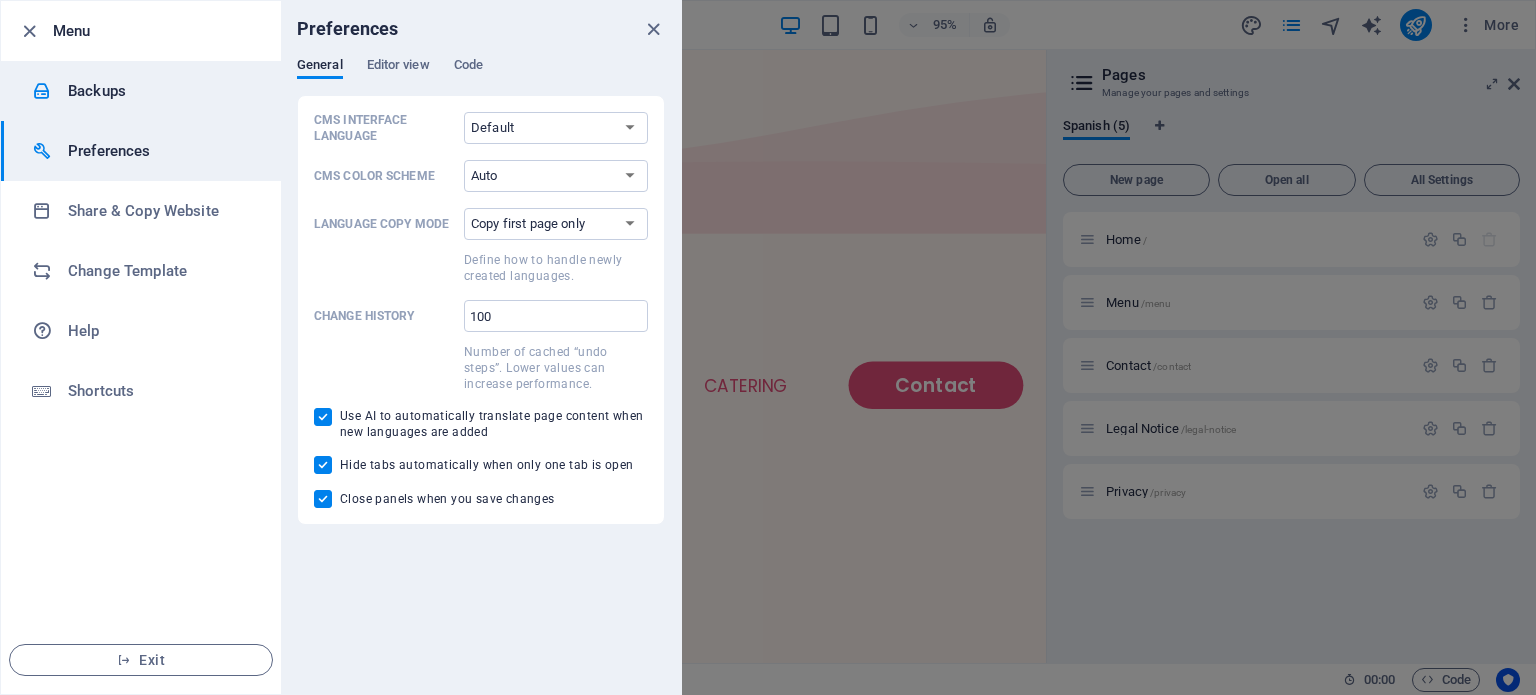 click on "Backups" at bounding box center [141, 91] 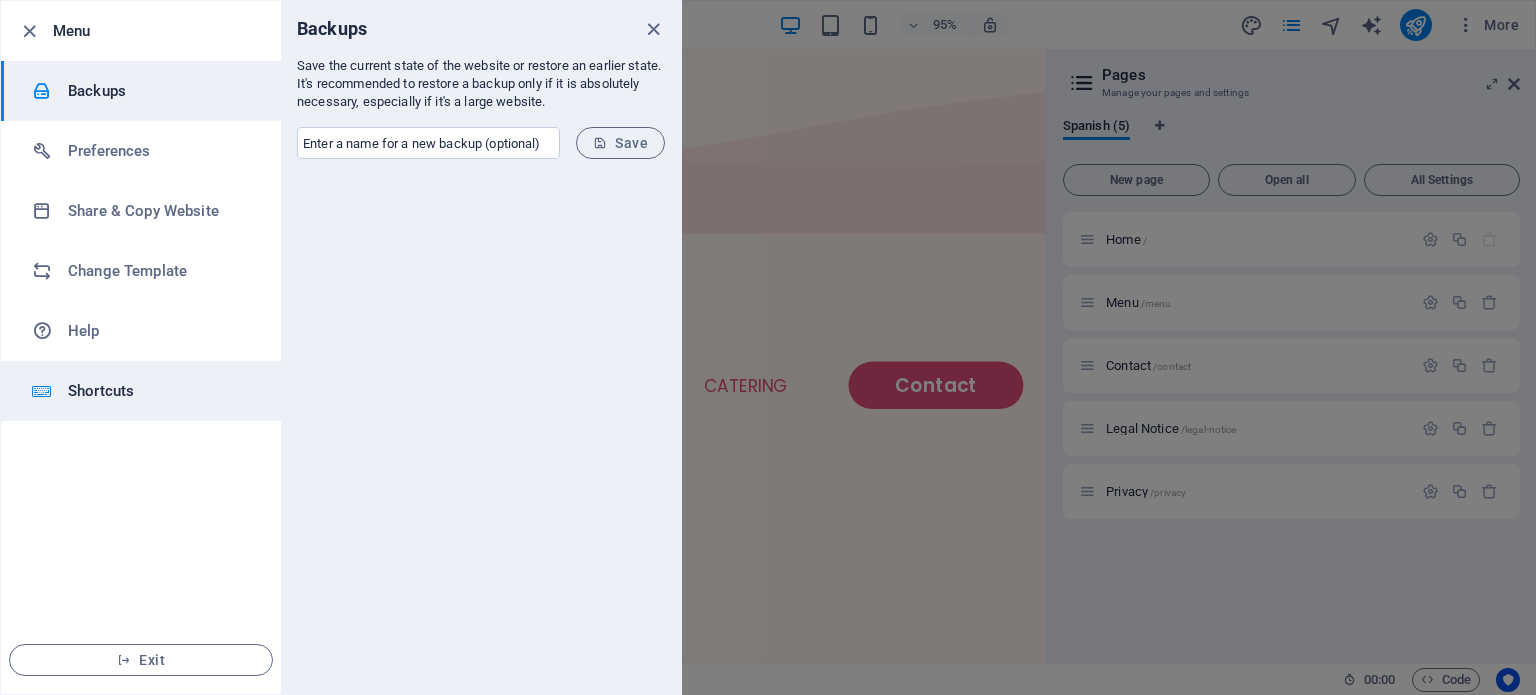click on "Shortcuts" at bounding box center (141, 391) 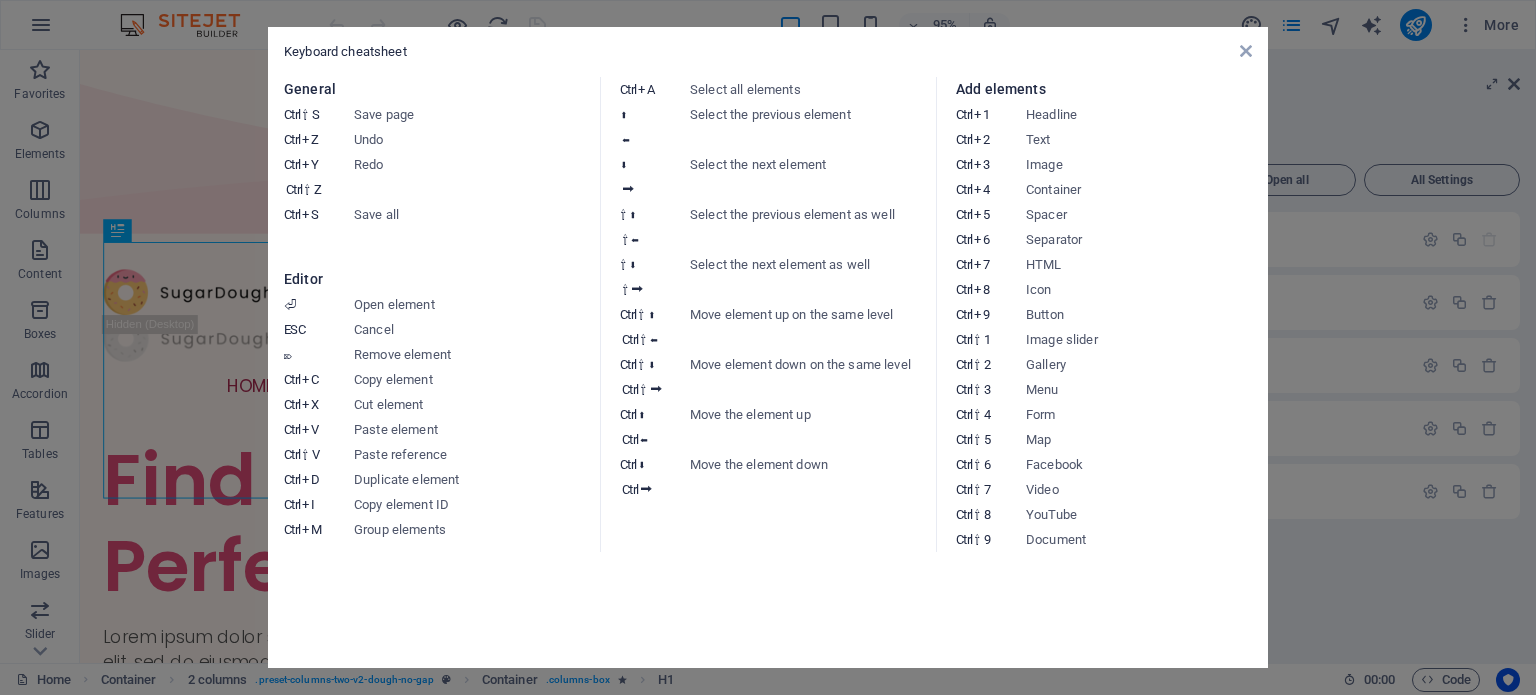 click on "Keyboard cheatsheet General Ctrl ⇧ S Save page Ctrl Z Undo Ctrl Y Ctrl ⇧ Z Redo Ctrl S Save all Editor ⏎ Open element ESC Cancel ⌦ Remove element Ctrl C Copy element Ctrl X Cut element Ctrl V Paste element Ctrl ⇧ V Paste reference Ctrl D Duplicate element Ctrl I Copy element ID Ctrl M Group elements Ctrl A Select all elements ⬆ ⬅ Select the previous element ⬇ ⮕ Select the next element ⇧ ⬆ ⇧ ⬅ Select the previous element as well ⇧ ⬇ ⇧ ⮕ Select the next element as well Ctrl ⇧ ⬆ Ctrl ⇧ ⬅ Move element up on the same level Ctrl ⇧ ⬇ Ctrl ⇧ ⮕ Move element down on the same level Ctrl ⬆ Ctrl ⬅ Move the element up Ctrl ⬇ Ctrl ⮕ Move the element down Add elements Ctrl 1 Headline Ctrl 2 Text Ctrl 3 Image Ctrl 4 Container Ctrl 5 Spacer Ctrl 6 Separator Ctrl 7 HTML Ctrl 8 Icon Ctrl 9 Button Ctrl ⇧ 1 Image slider Ctrl ⇧ 2 Gallery Ctrl ⇧ 3 Menu Ctrl ⇧ 4 Form Ctrl ⇧ 5 Map Ctrl ⇧ 6 Facebook Ctrl ⇧ 7 Video Ctrl ⇧ 8 YouTube Ctrl ⇧ 9 Document" at bounding box center (768, 347) 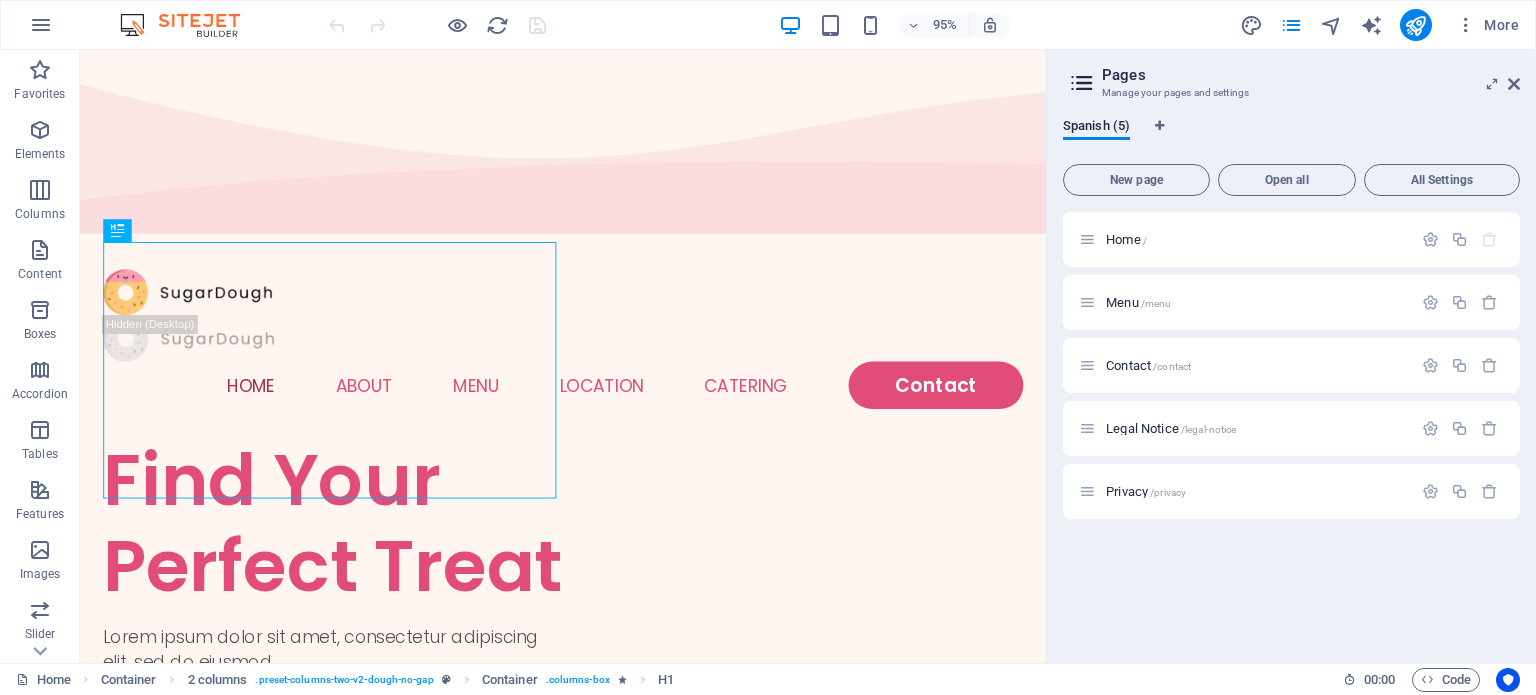click at bounding box center (190, 25) 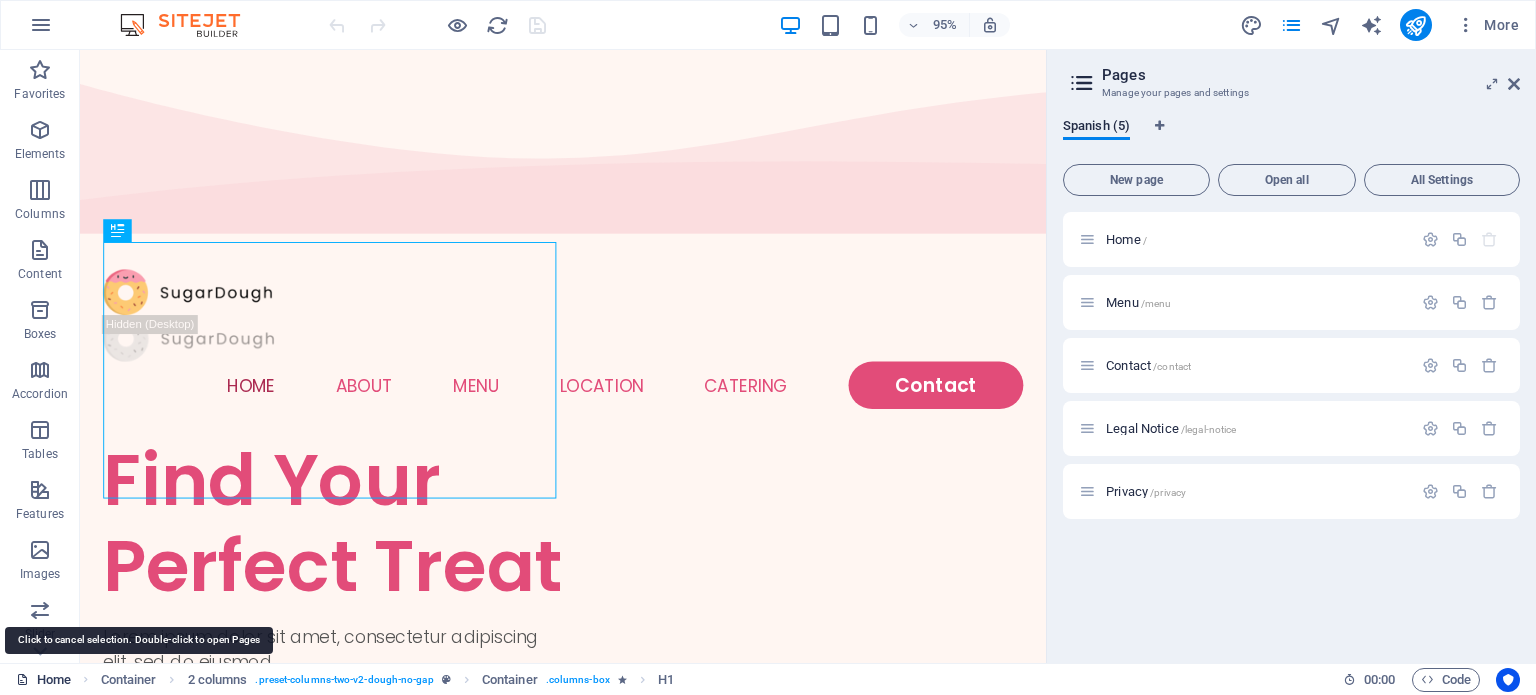 click on "Home" at bounding box center (43, 680) 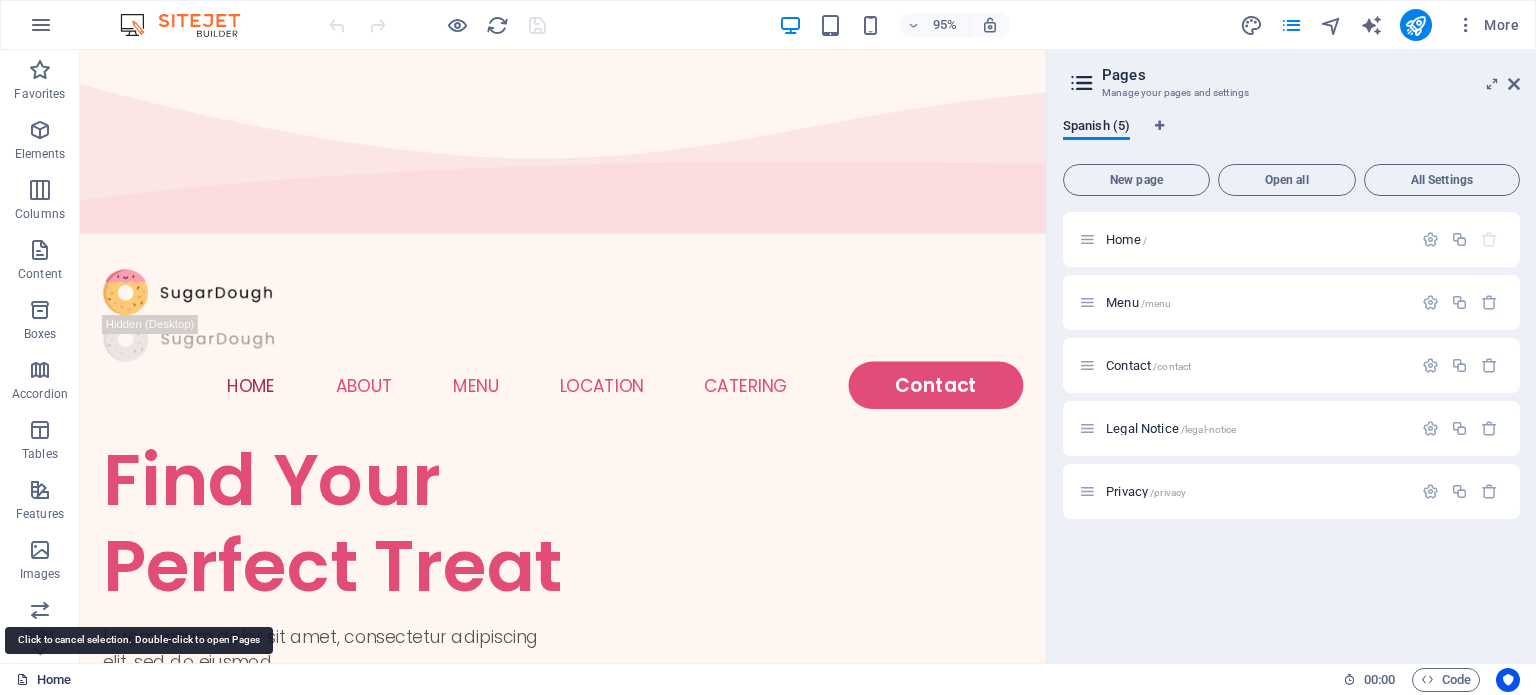 click on "Home" at bounding box center [43, 680] 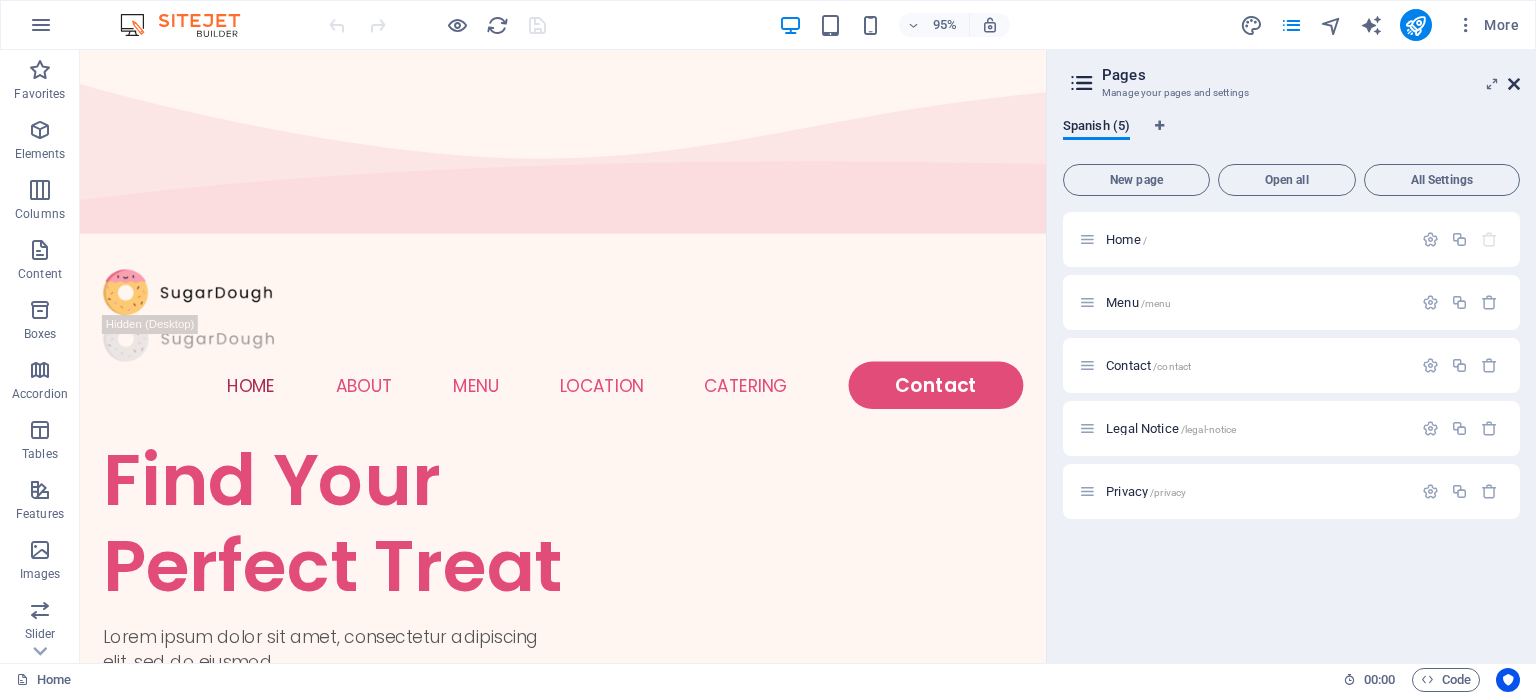 click at bounding box center [1514, 84] 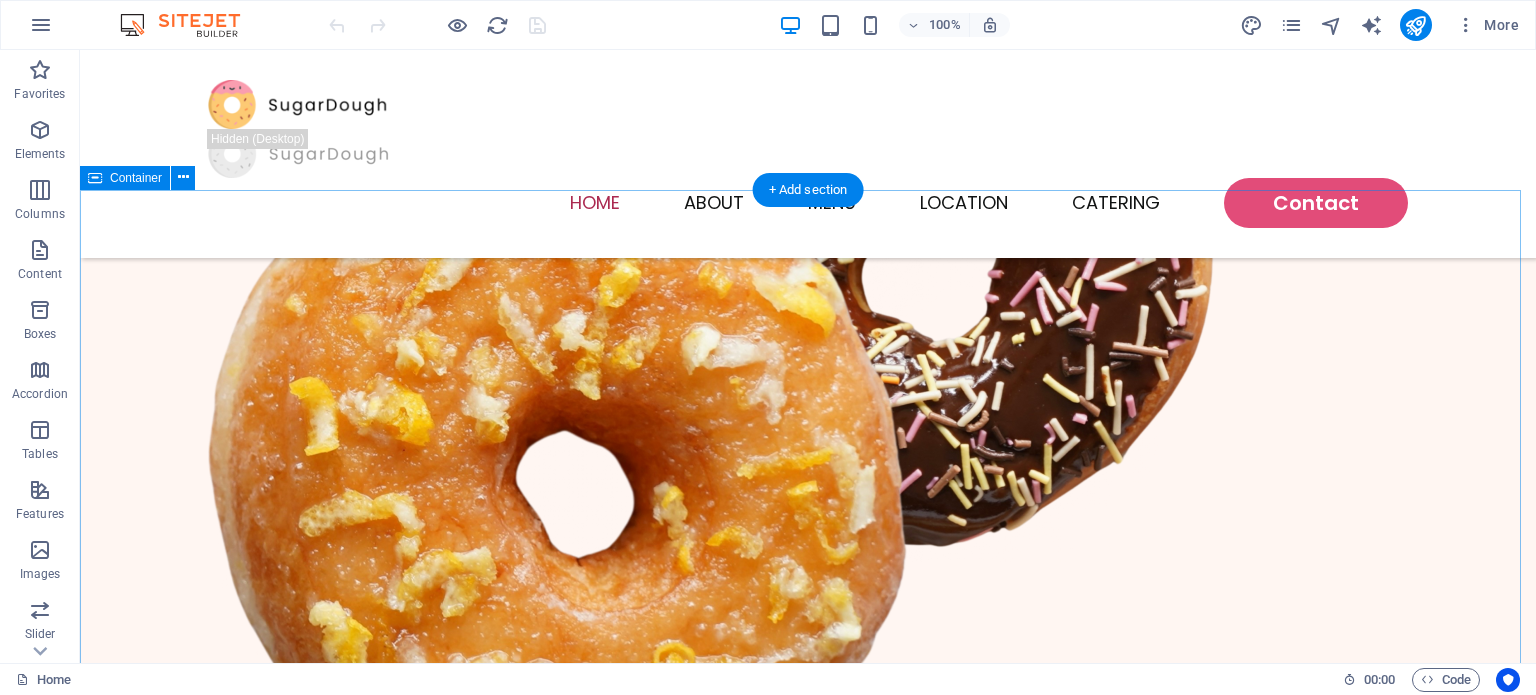 scroll, scrollTop: 1200, scrollLeft: 0, axis: vertical 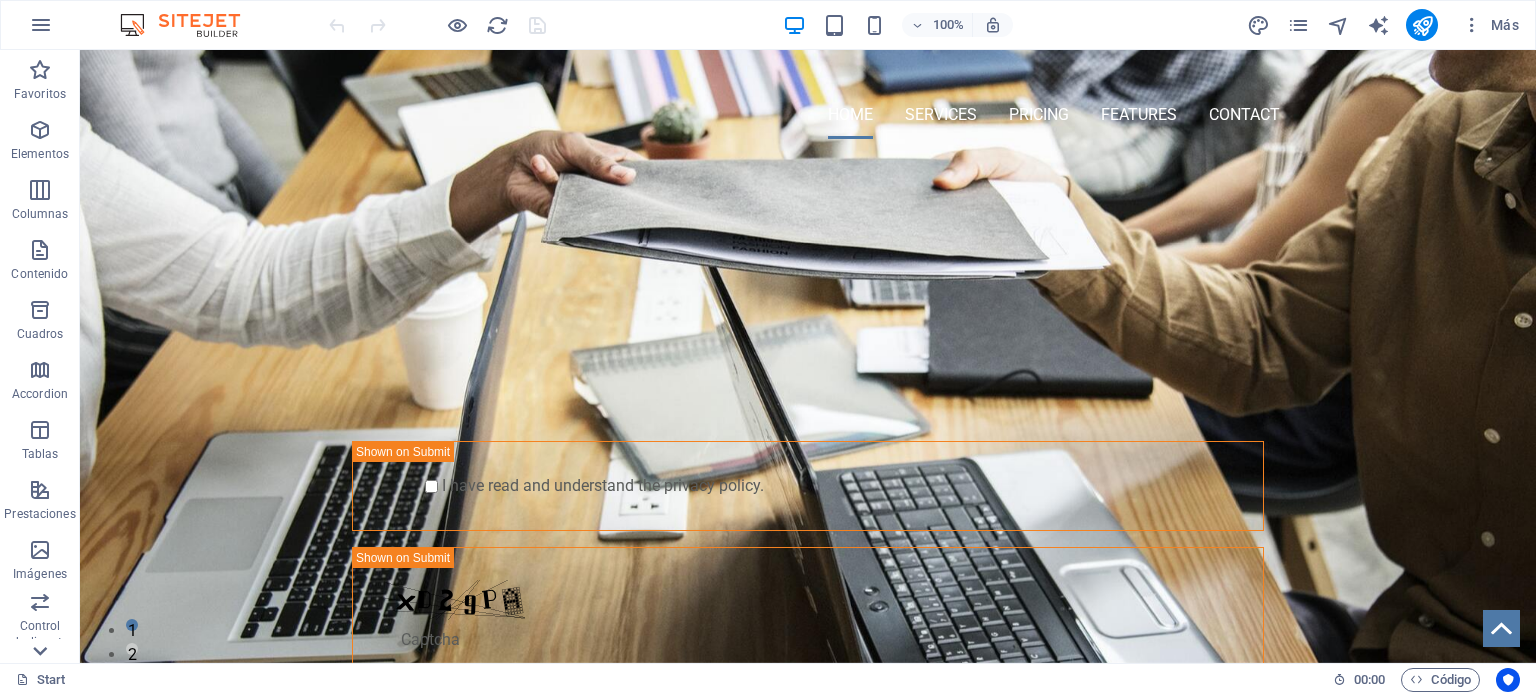 click 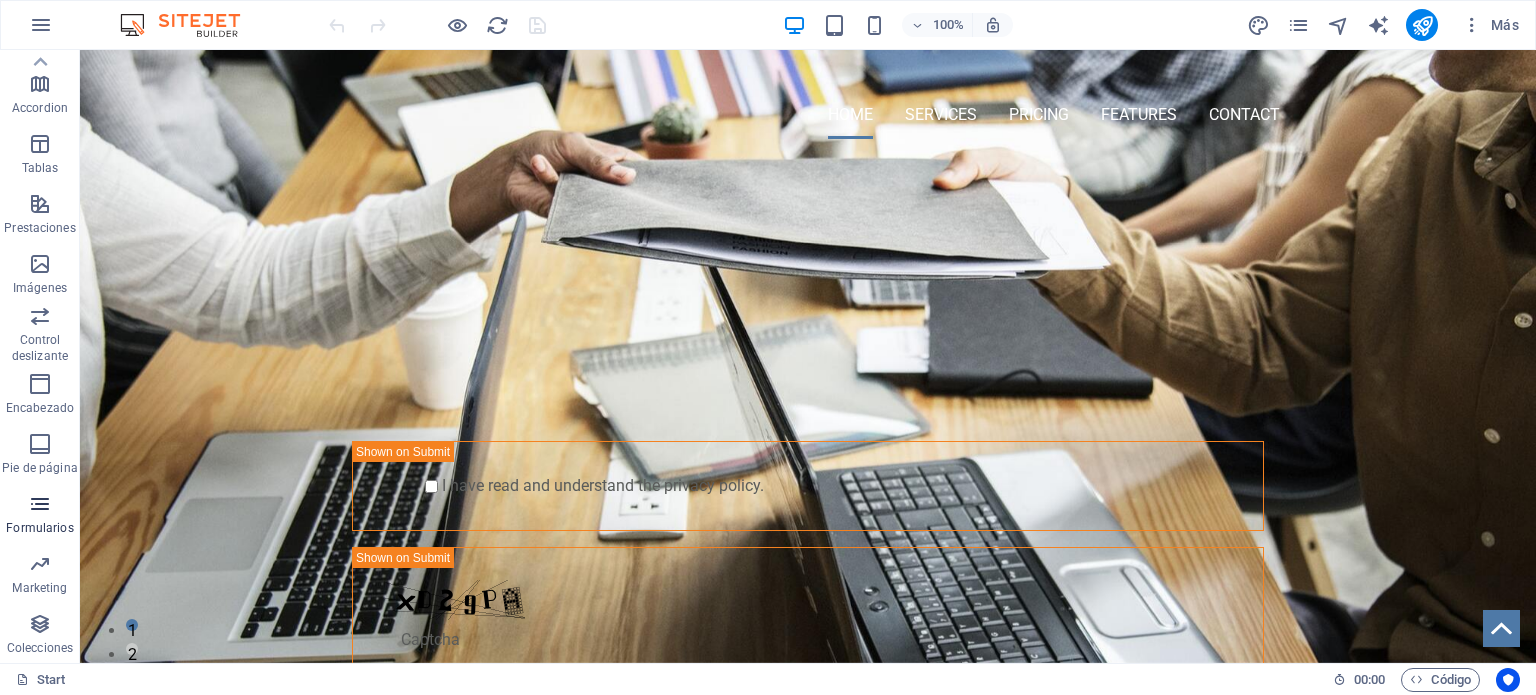 click on "Formularios" at bounding box center [40, 516] 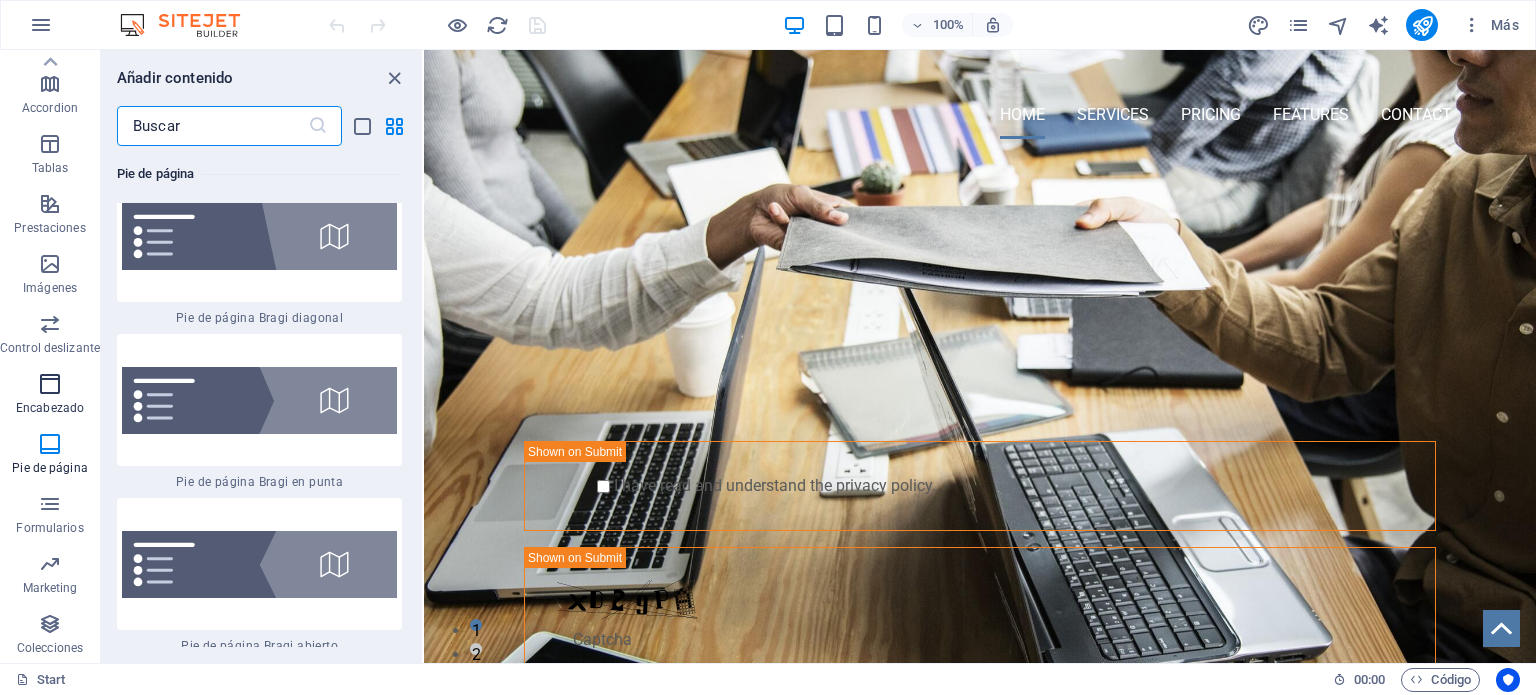 click at bounding box center [50, 384] 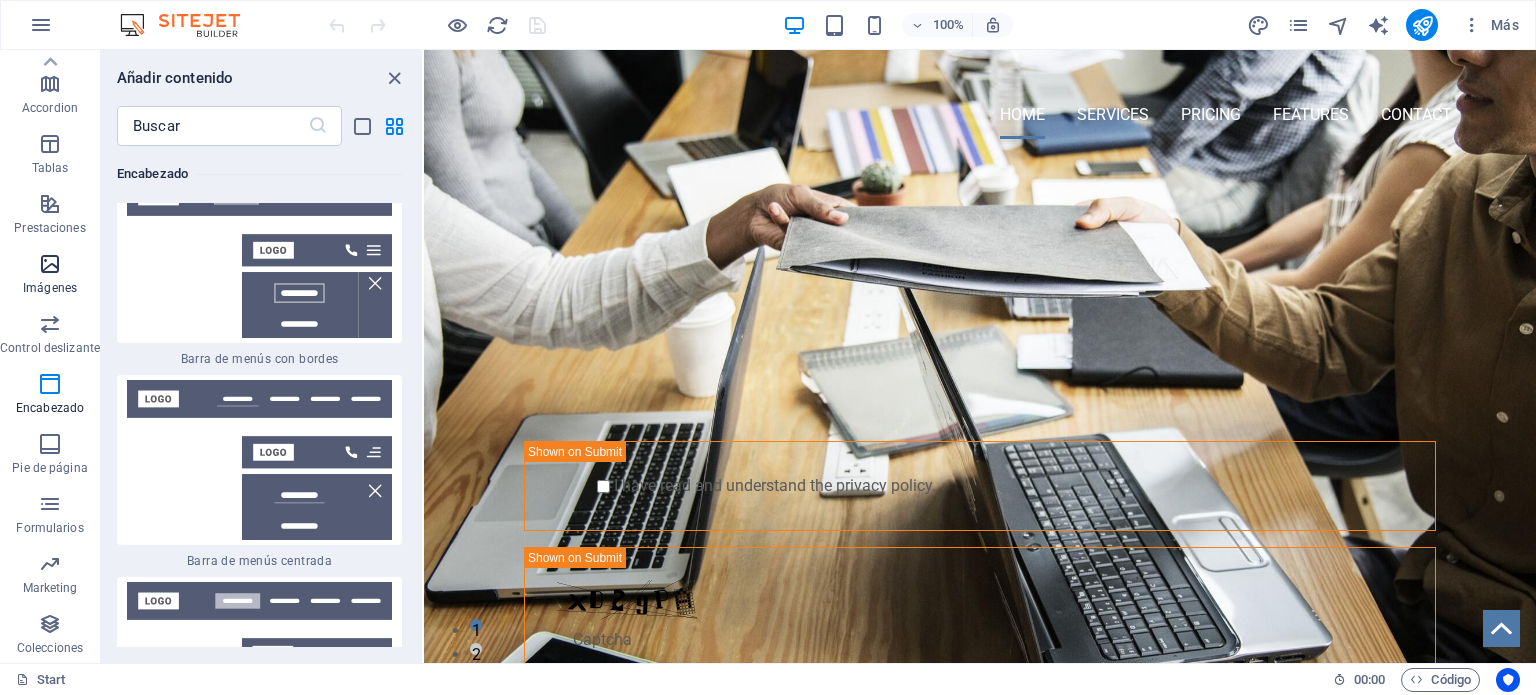 click on "Imágenes" at bounding box center (50, 288) 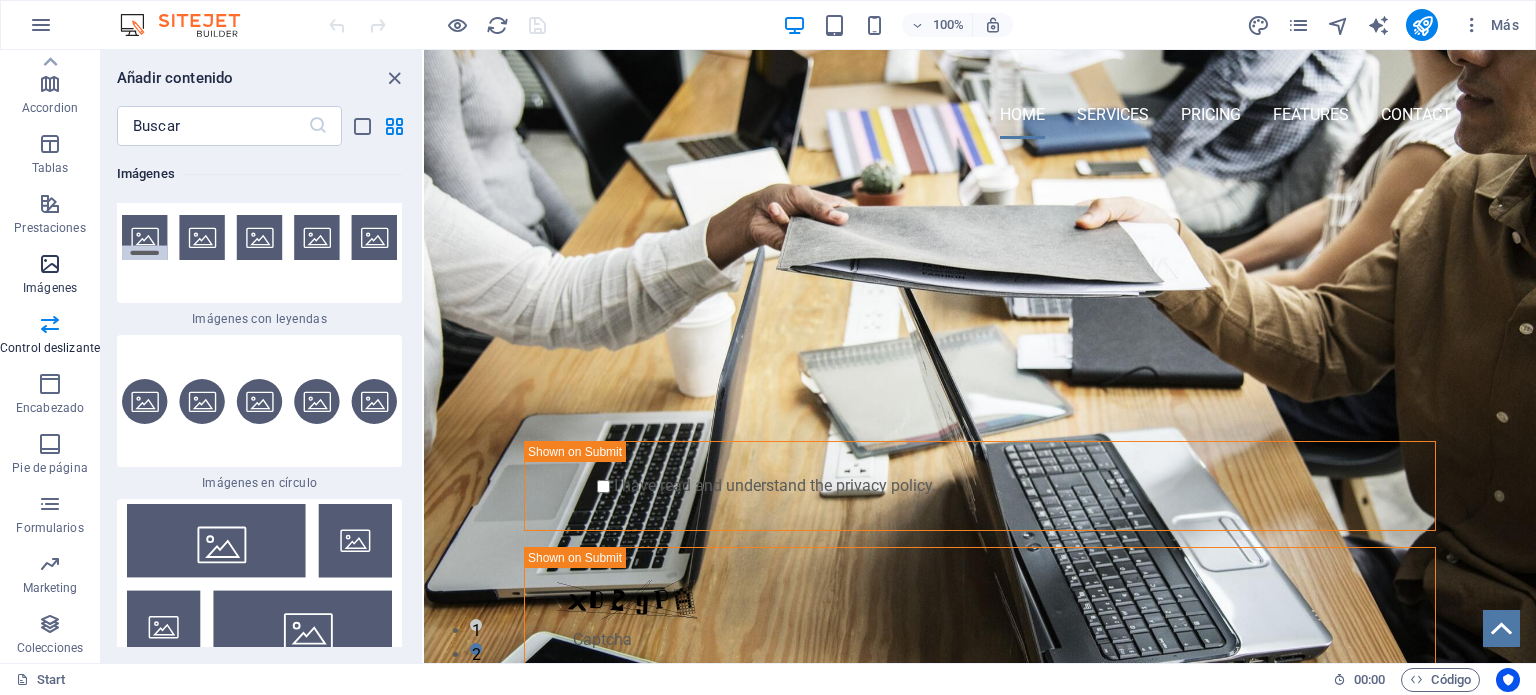 scroll, scrollTop: 20121, scrollLeft: 0, axis: vertical 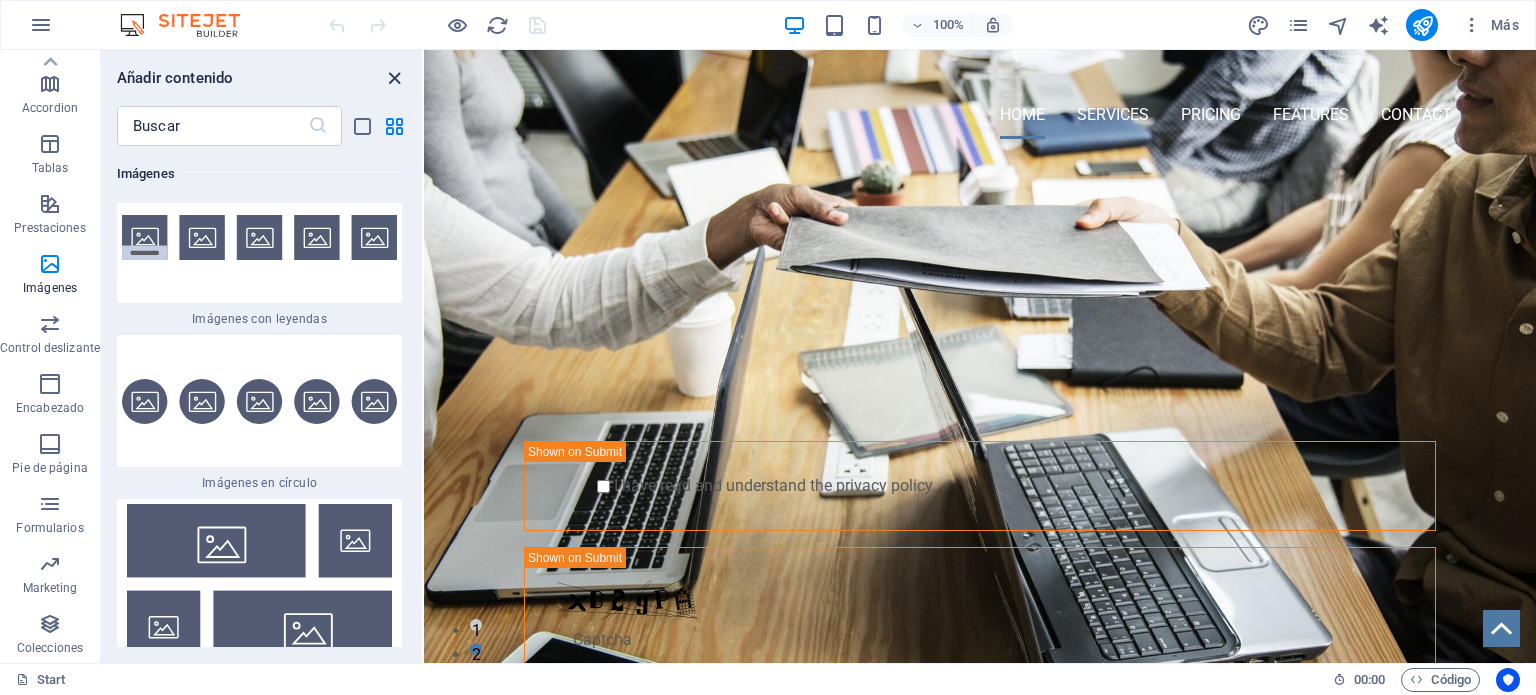 click at bounding box center [394, 78] 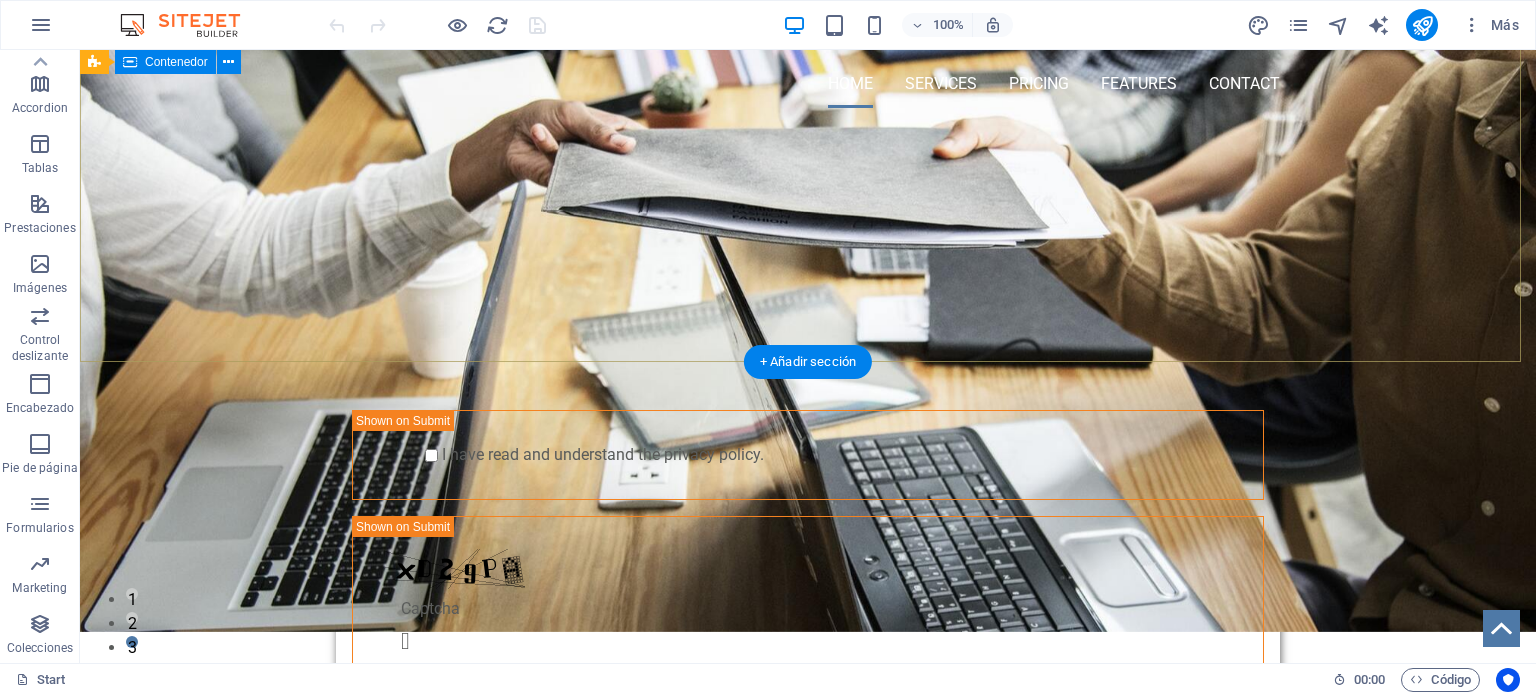 scroll, scrollTop: 0, scrollLeft: 0, axis: both 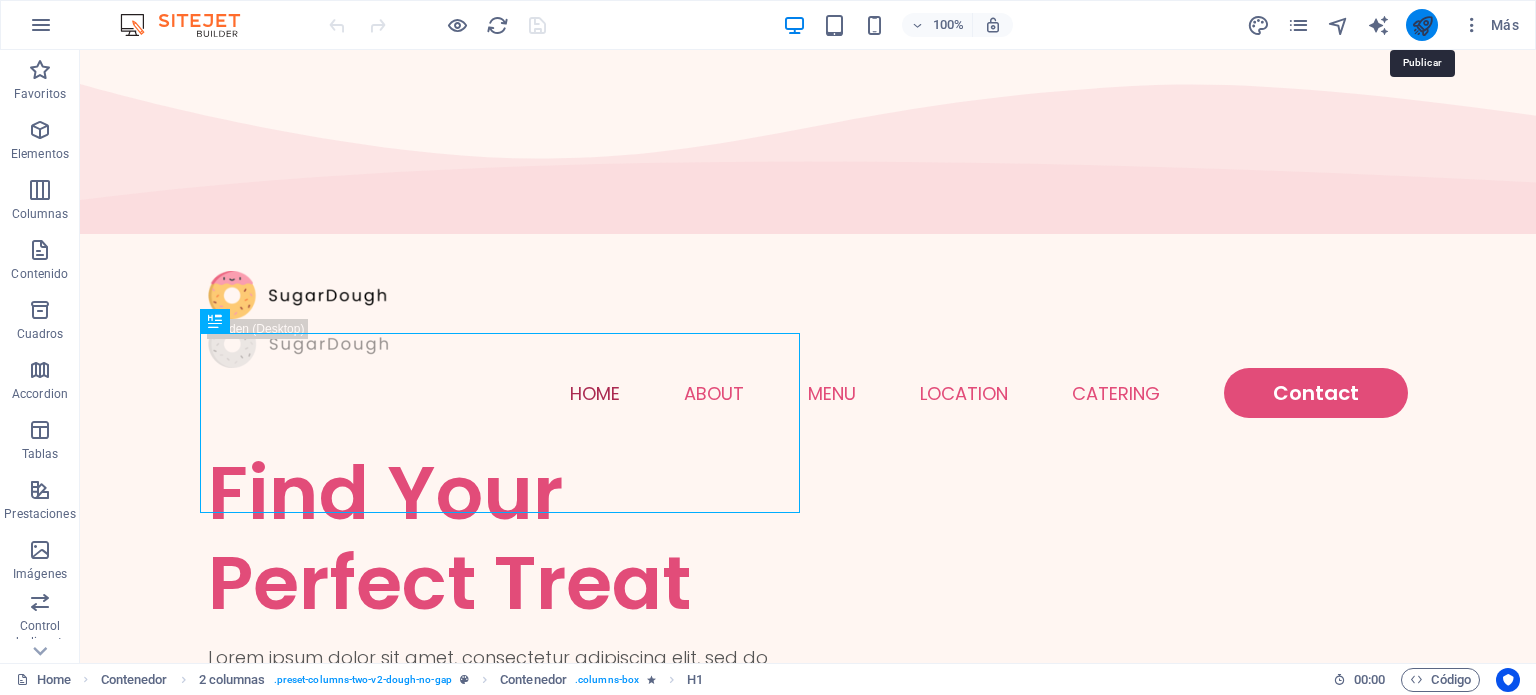 click at bounding box center [1422, 25] 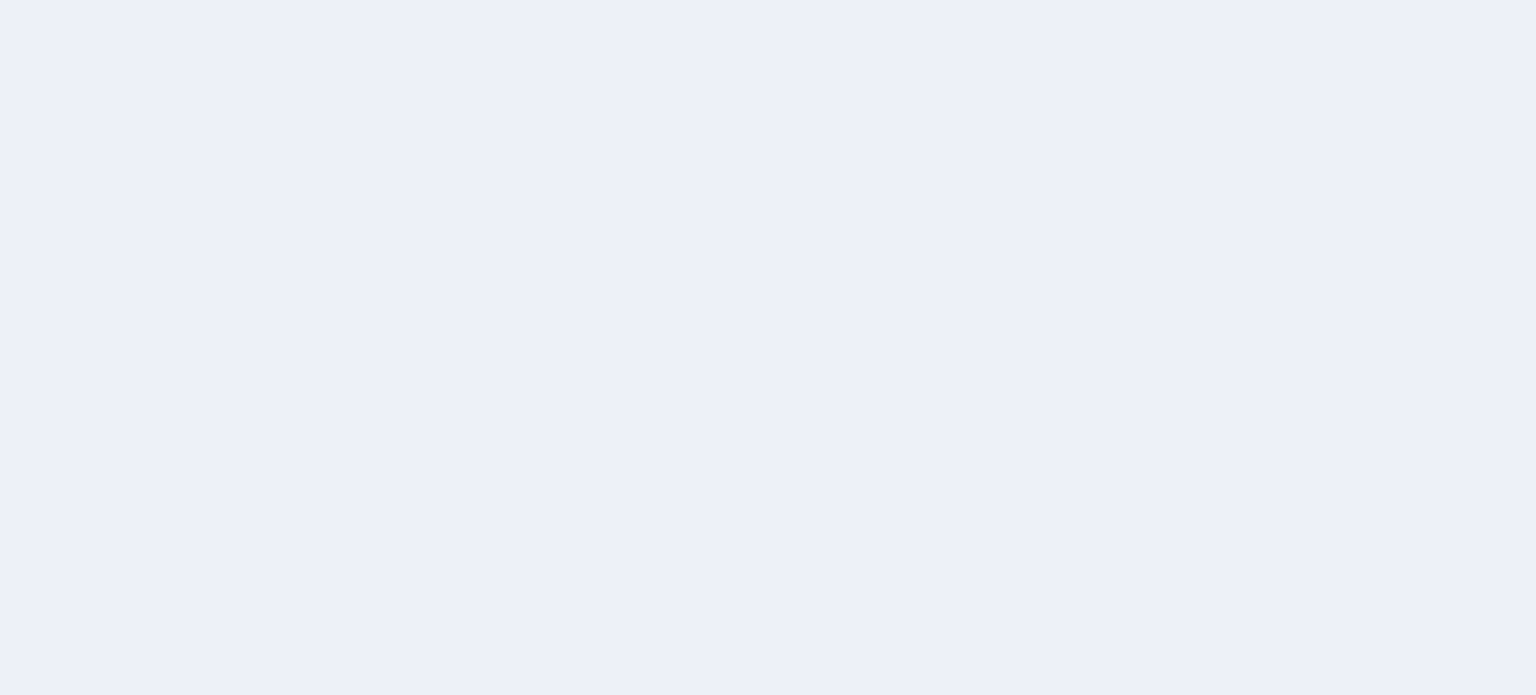 scroll, scrollTop: 0, scrollLeft: 0, axis: both 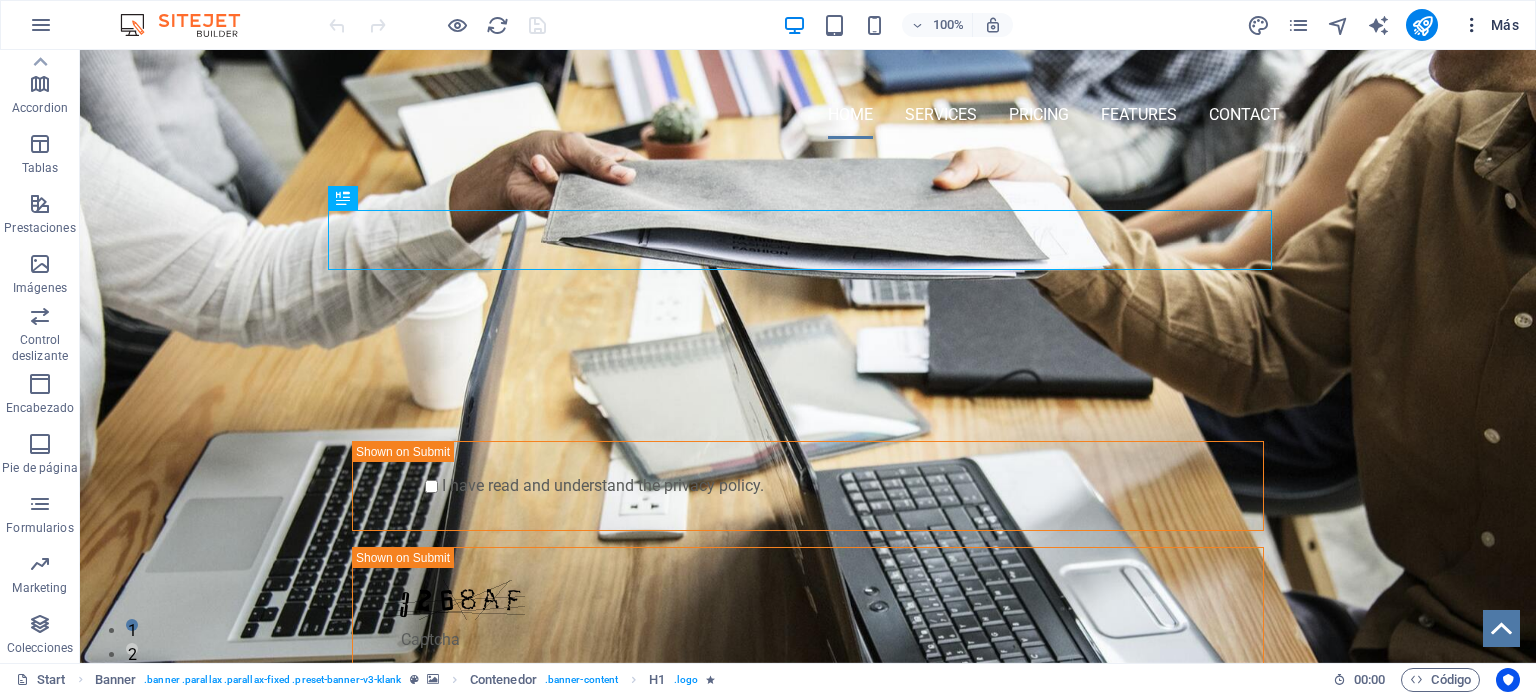 click on "Más" at bounding box center (1490, 25) 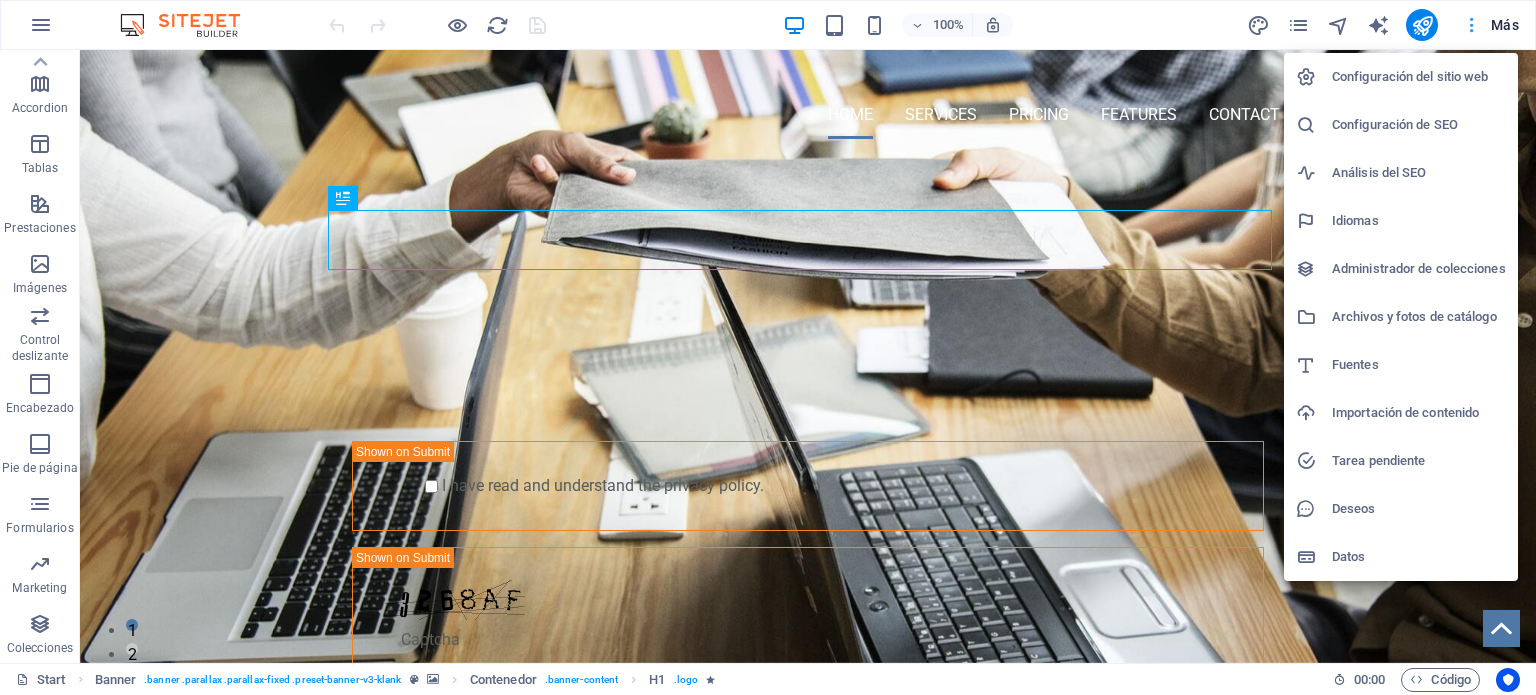 click at bounding box center [768, 347] 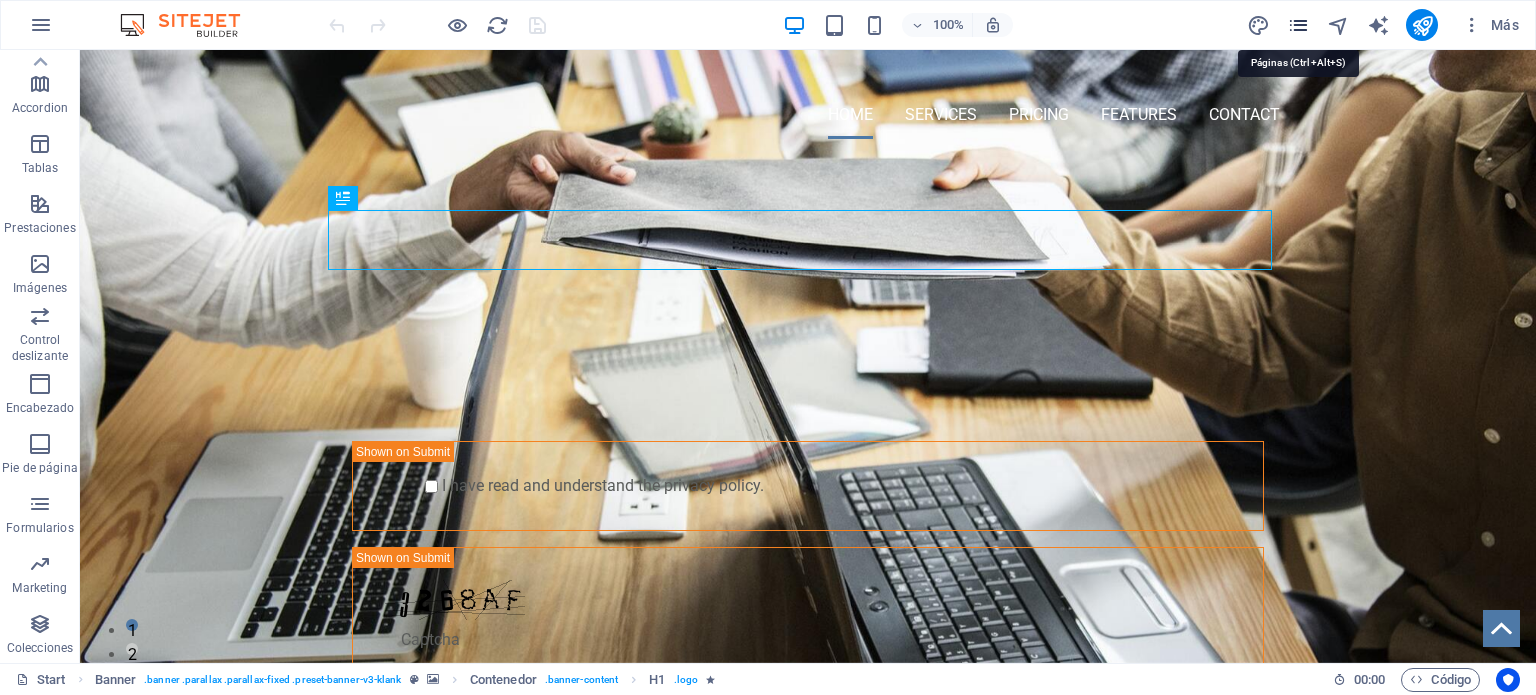 click at bounding box center [1298, 25] 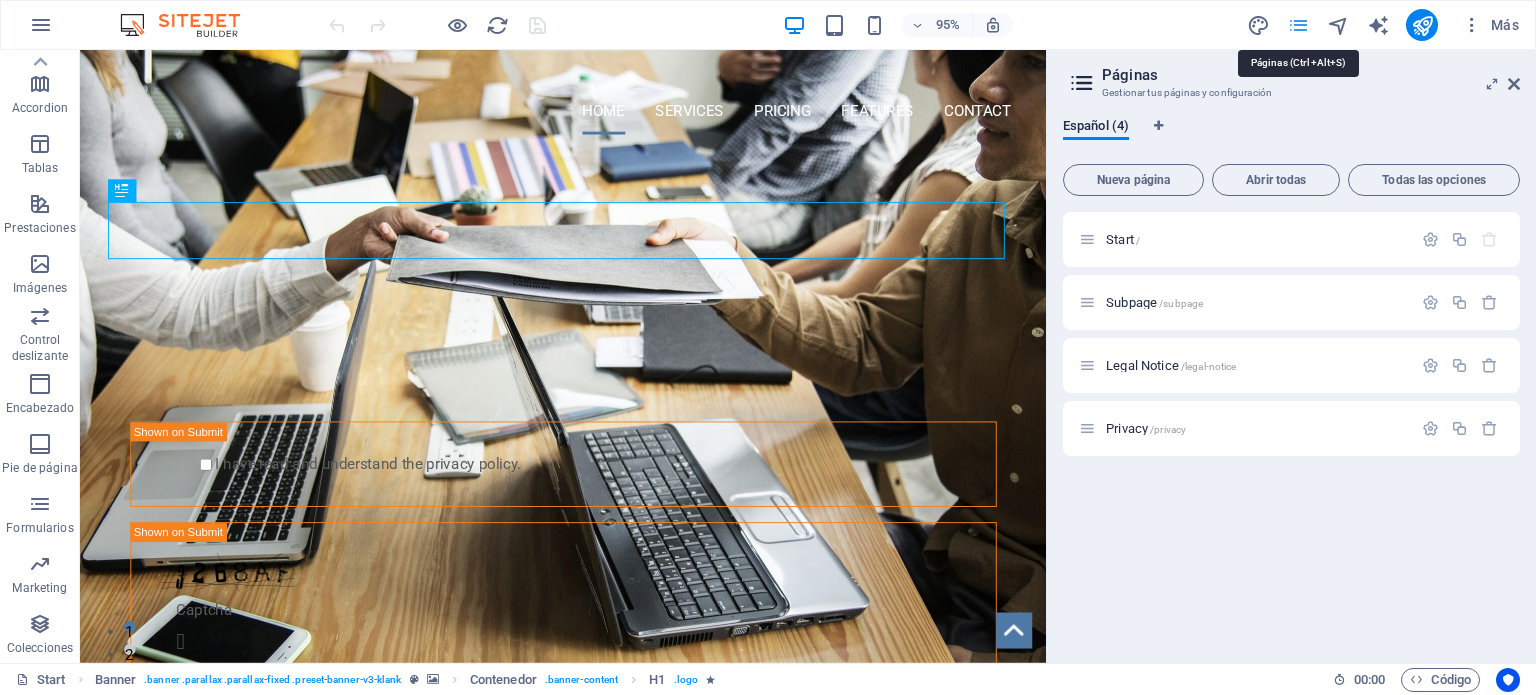 click at bounding box center [1298, 25] 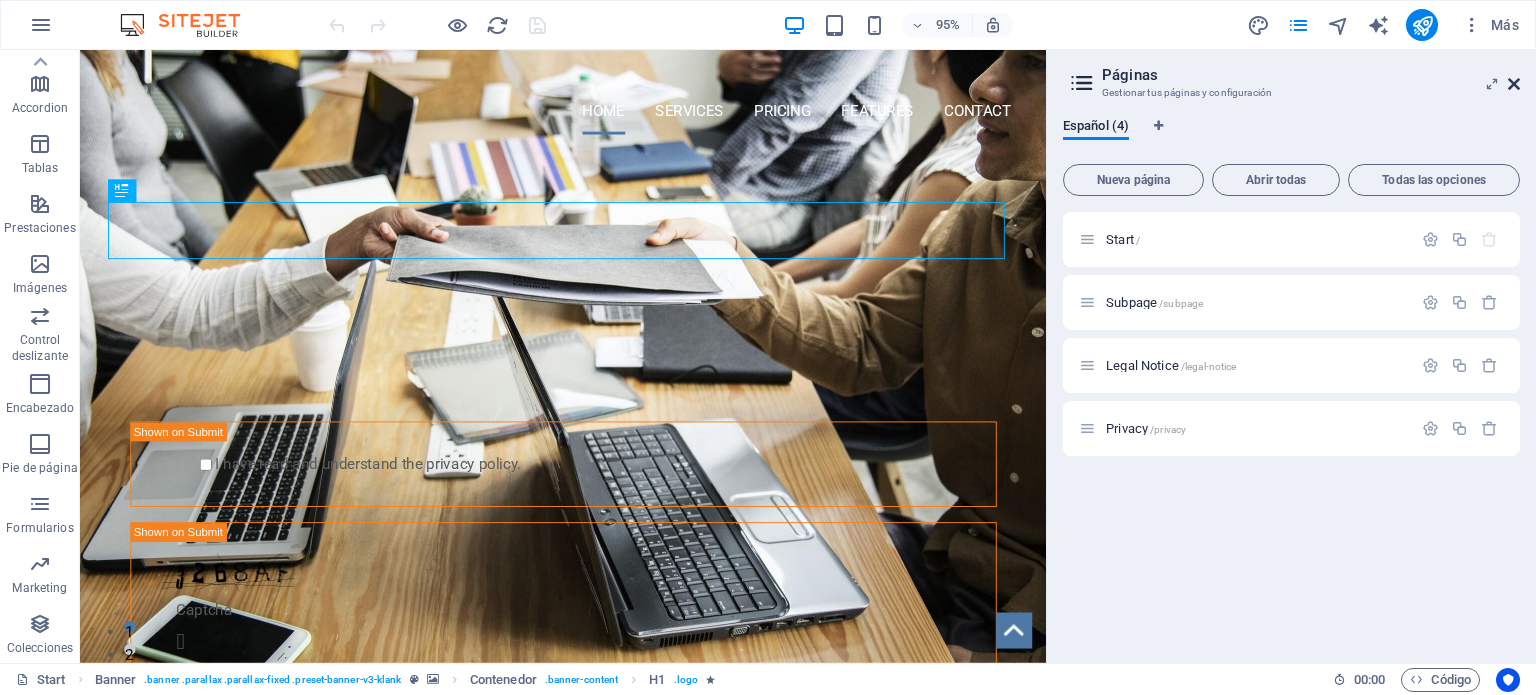 click at bounding box center (1514, 84) 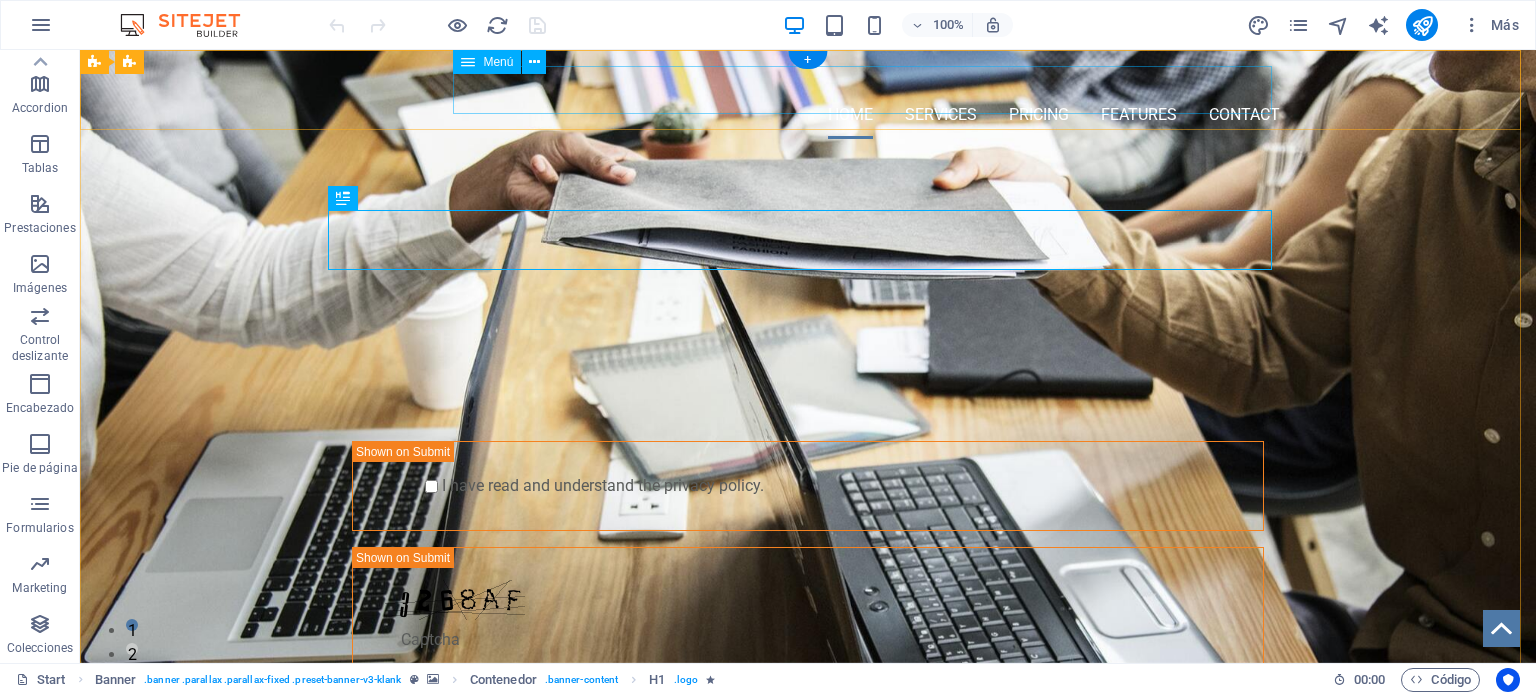 click on "Home Services Pricing Features Contact" at bounding box center (808, 115) 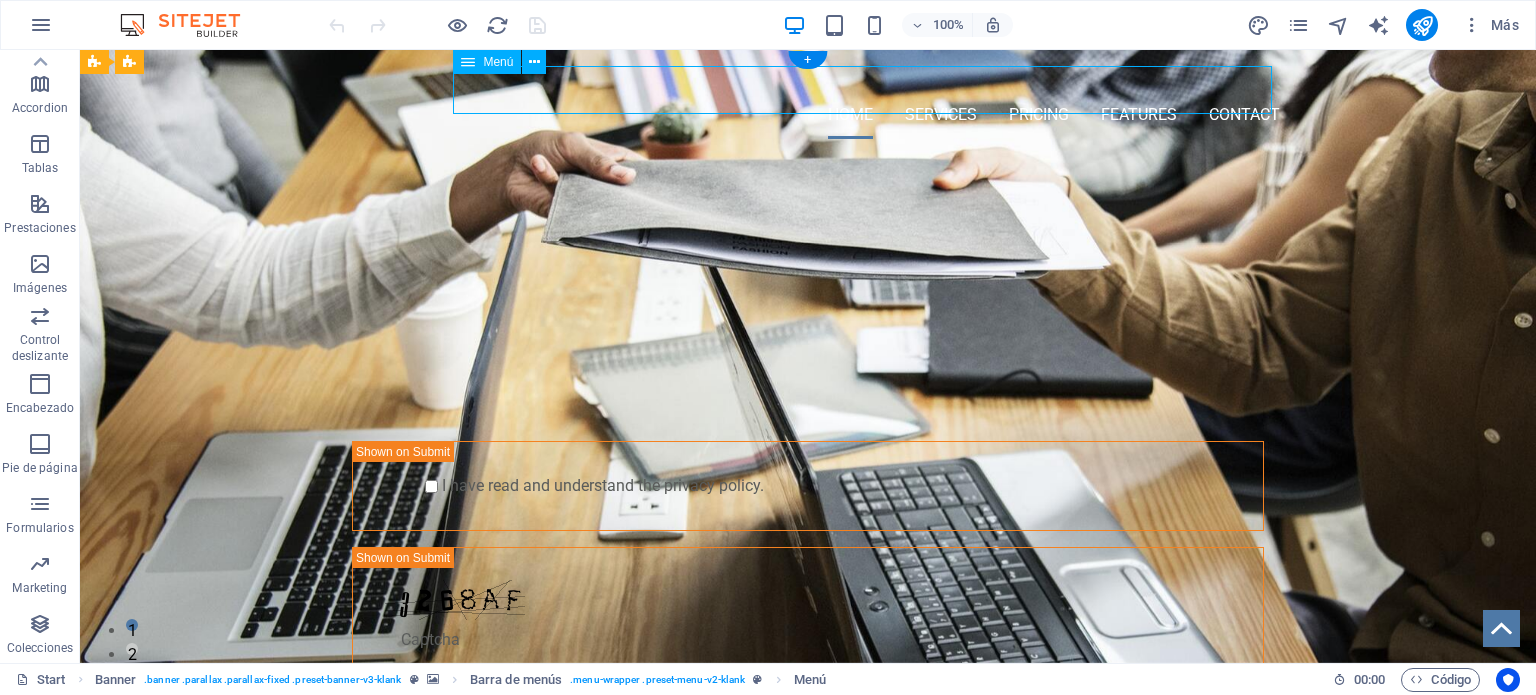 click on "Home Services Pricing Features Contact" at bounding box center (808, 115) 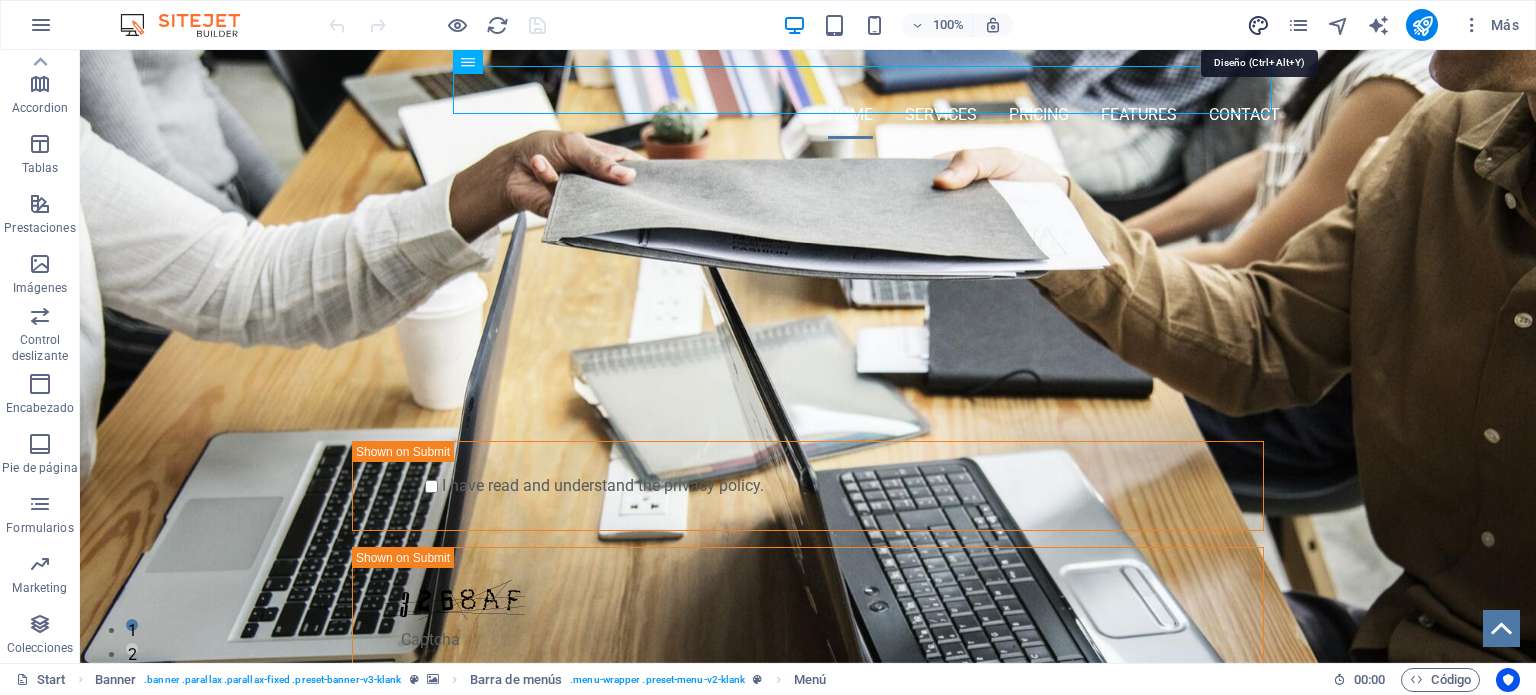 click at bounding box center [1258, 25] 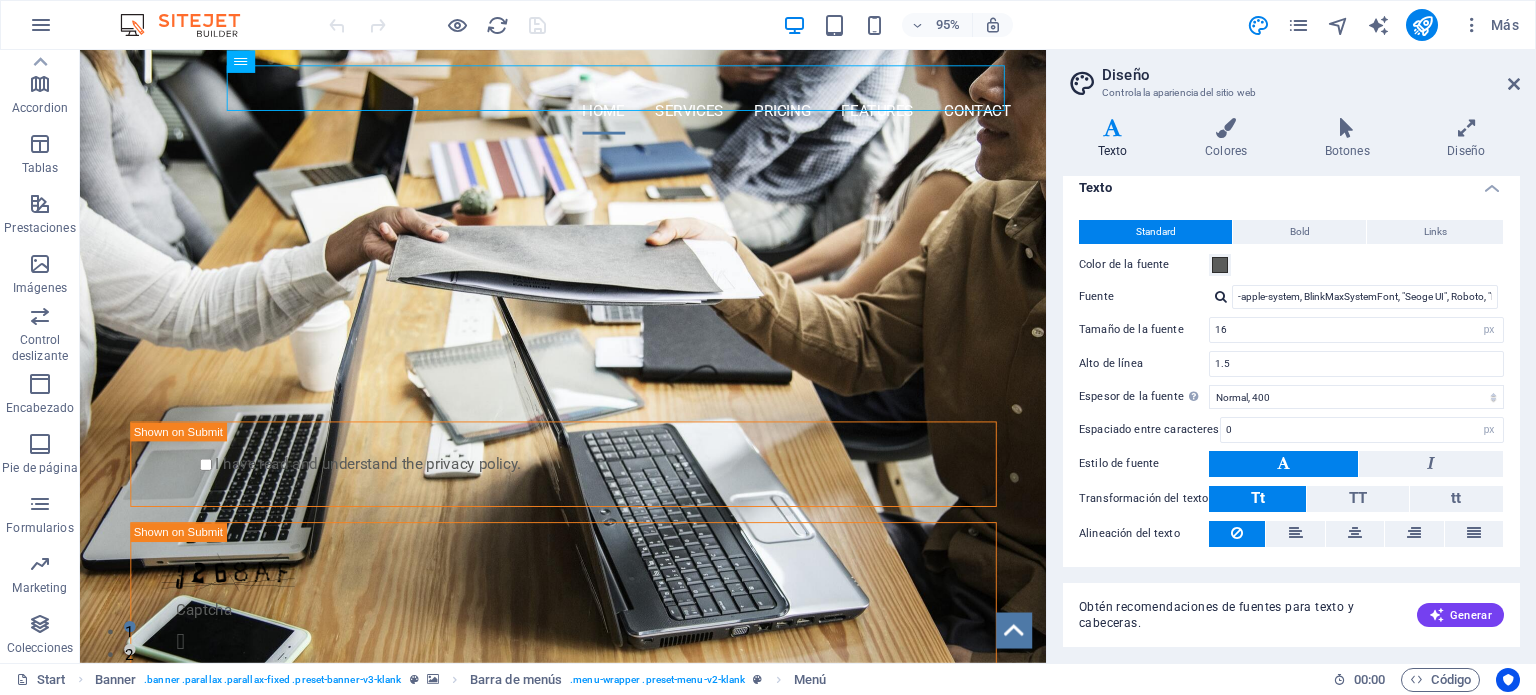 scroll, scrollTop: 0, scrollLeft: 0, axis: both 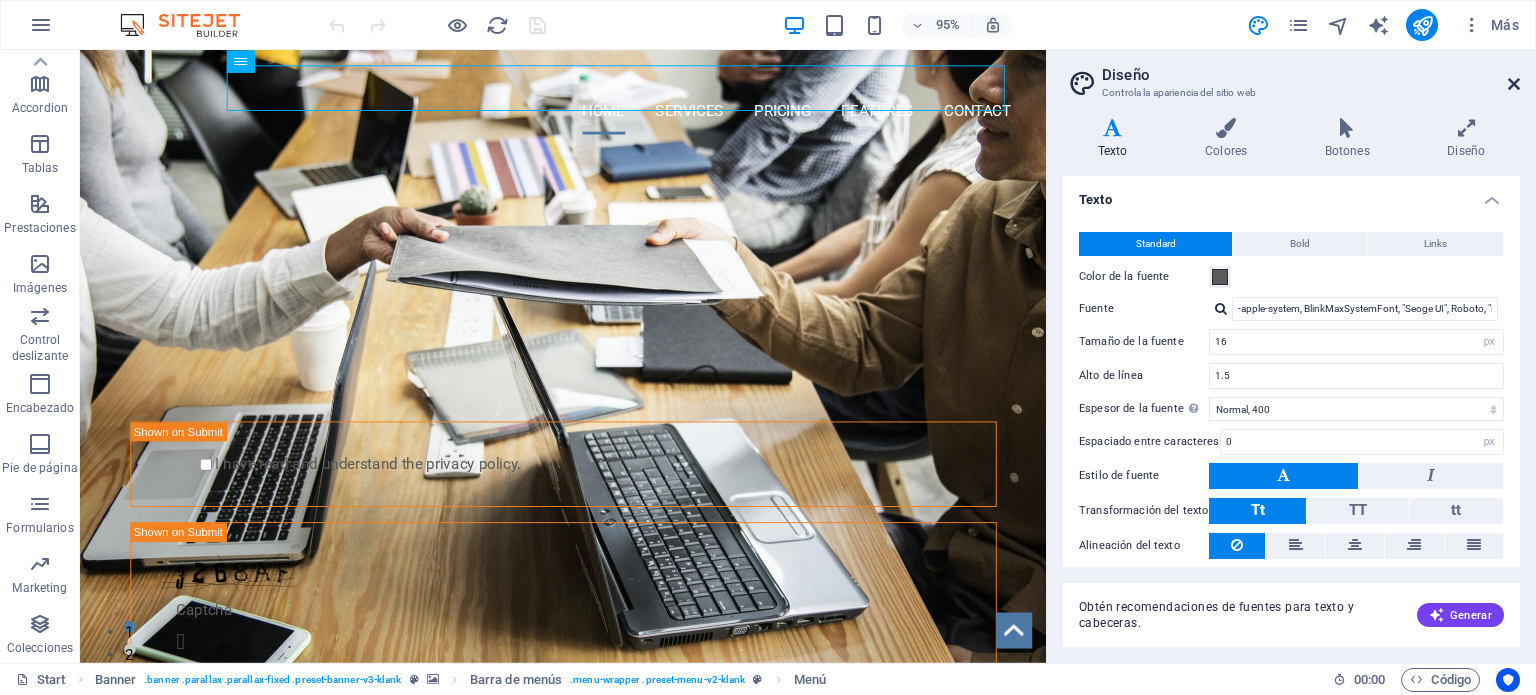 click at bounding box center (1514, 84) 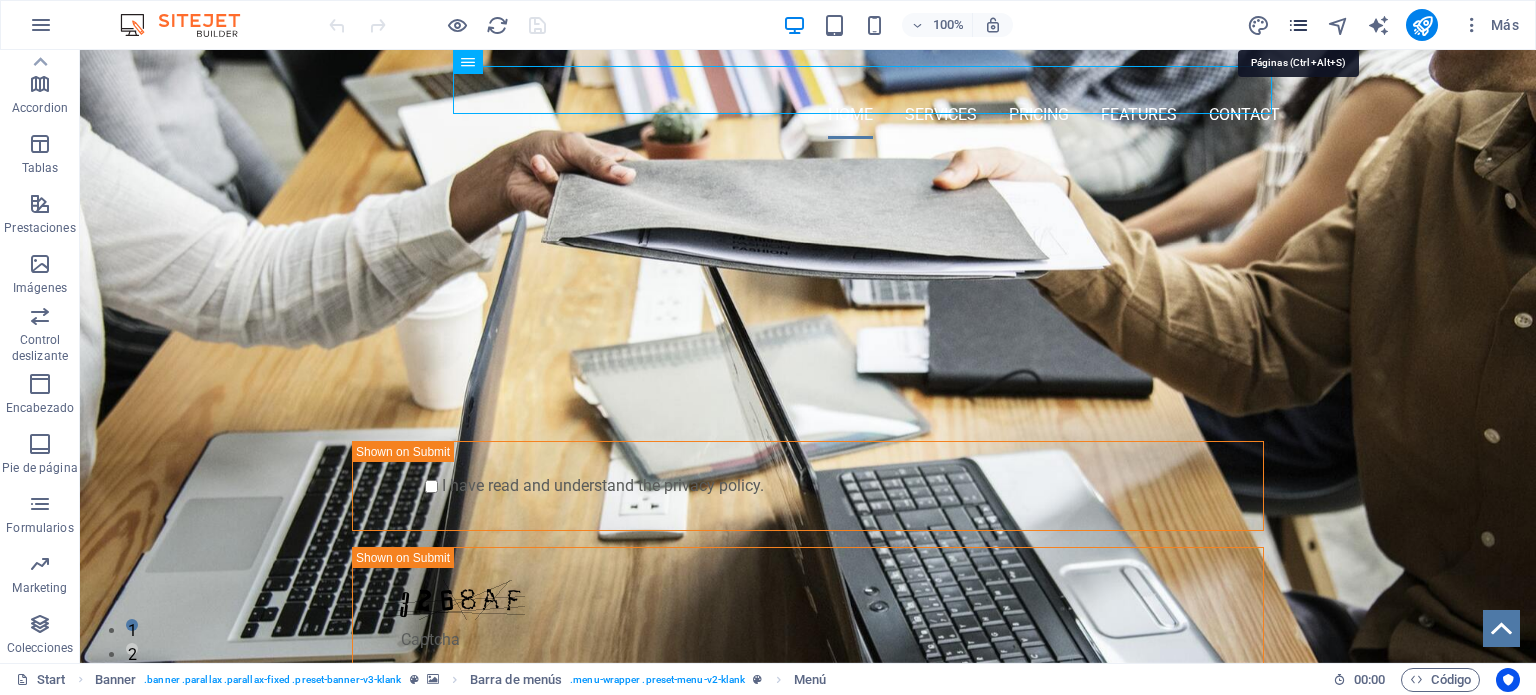 click at bounding box center (1298, 25) 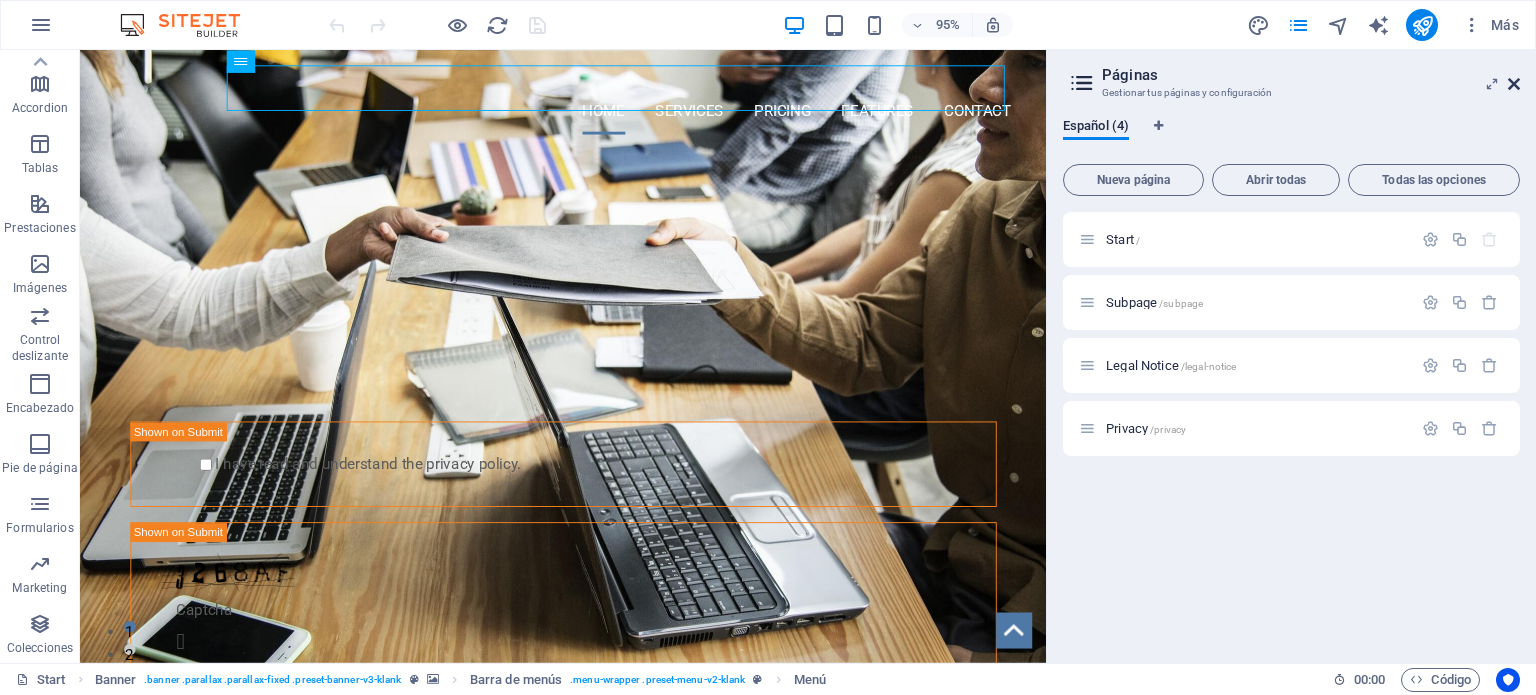 click at bounding box center [1514, 84] 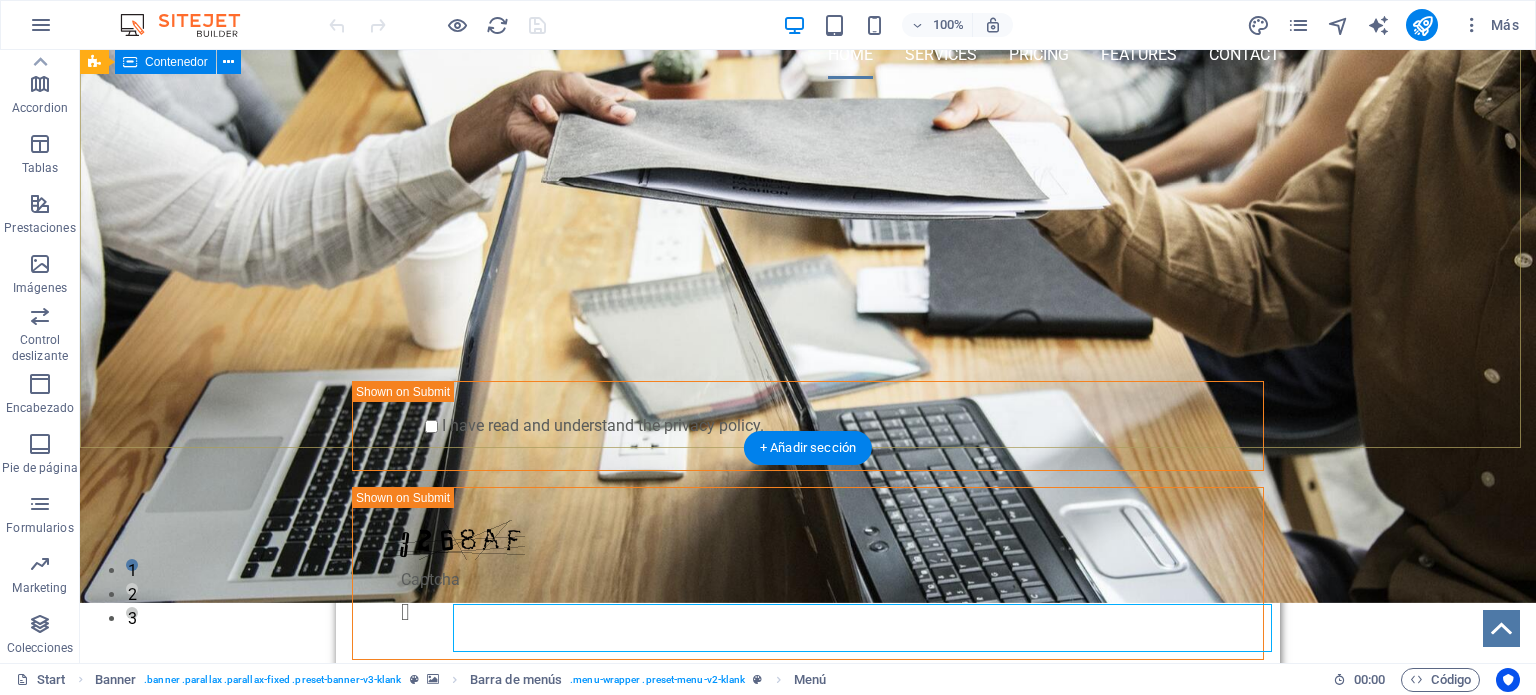 scroll, scrollTop: 0, scrollLeft: 0, axis: both 